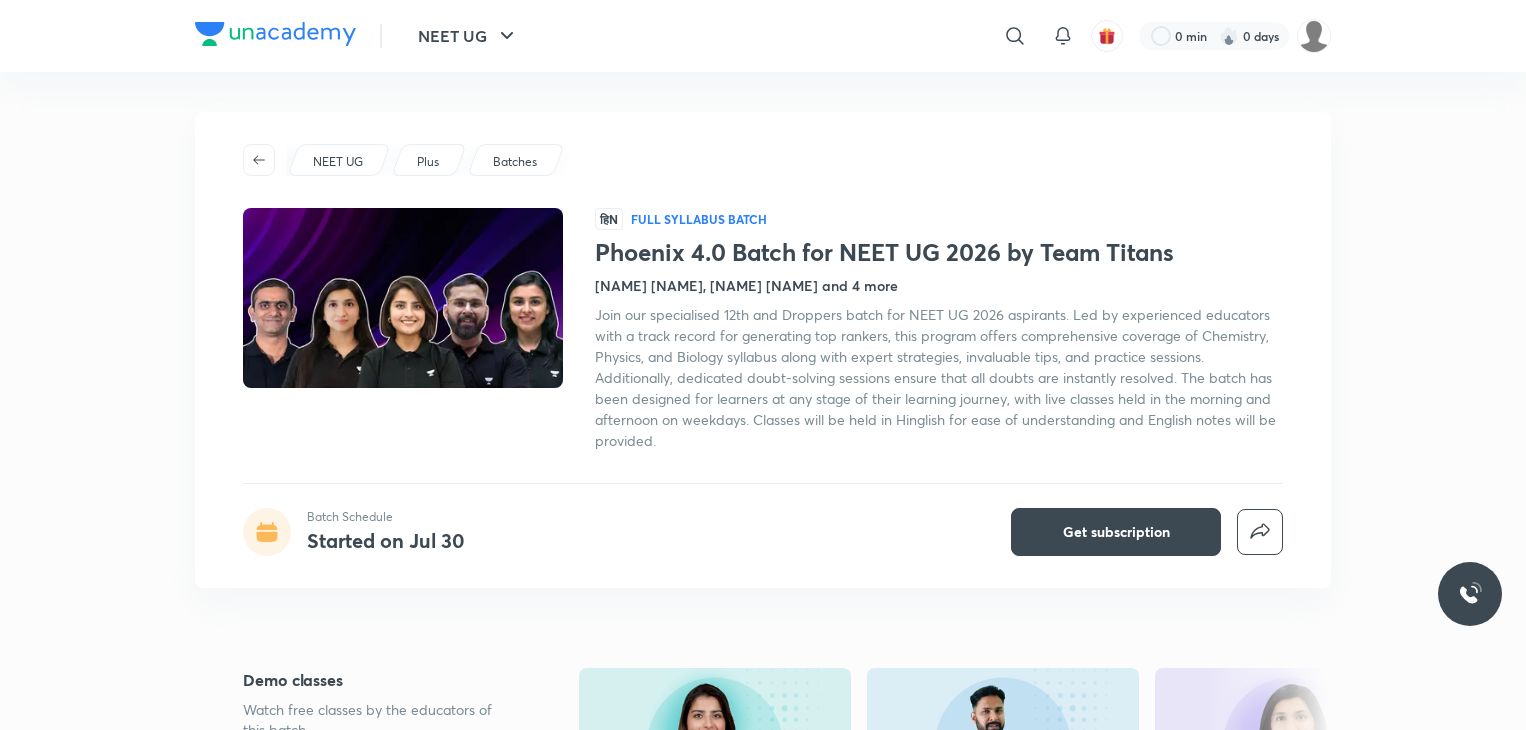 scroll, scrollTop: 0, scrollLeft: 0, axis: both 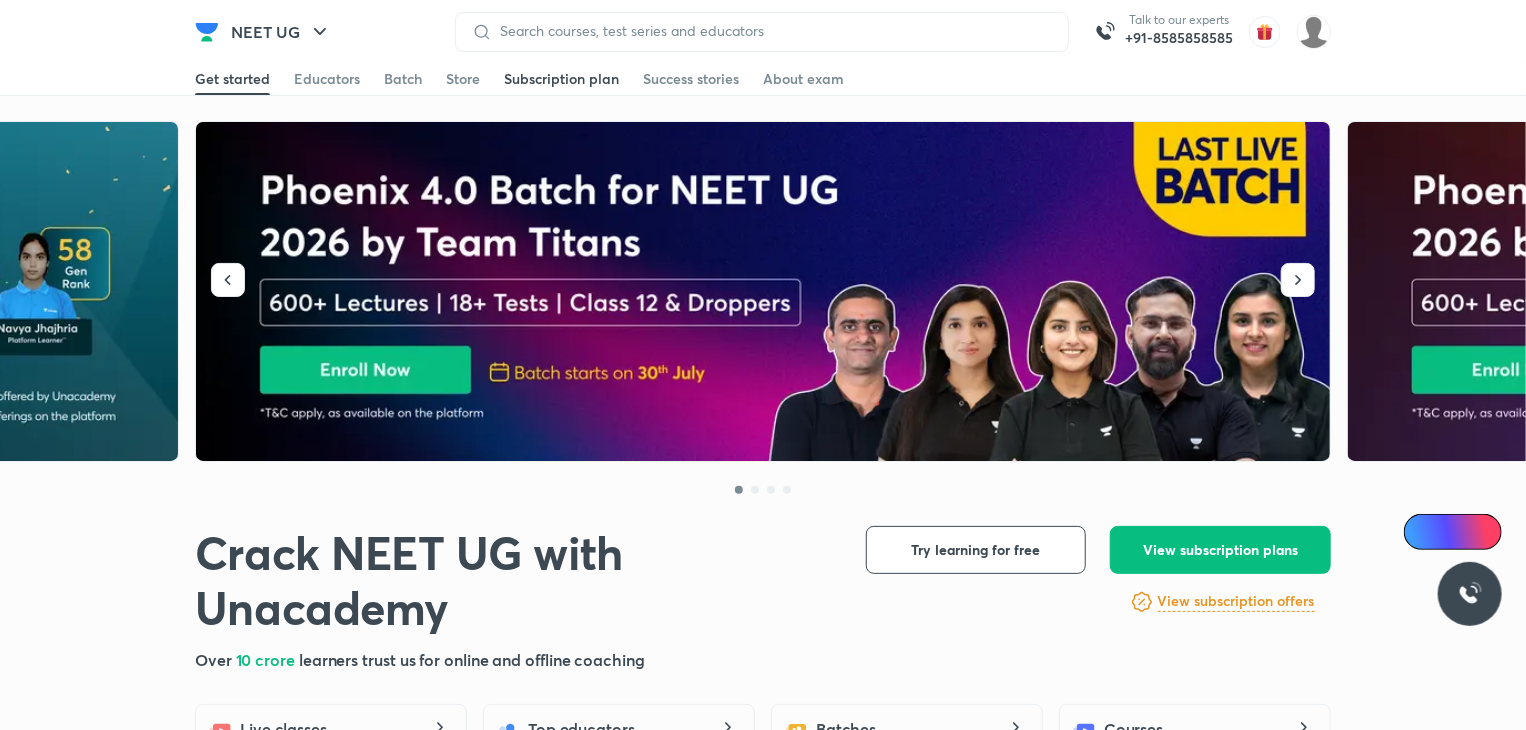 click on "Subscription plan" at bounding box center [561, 79] 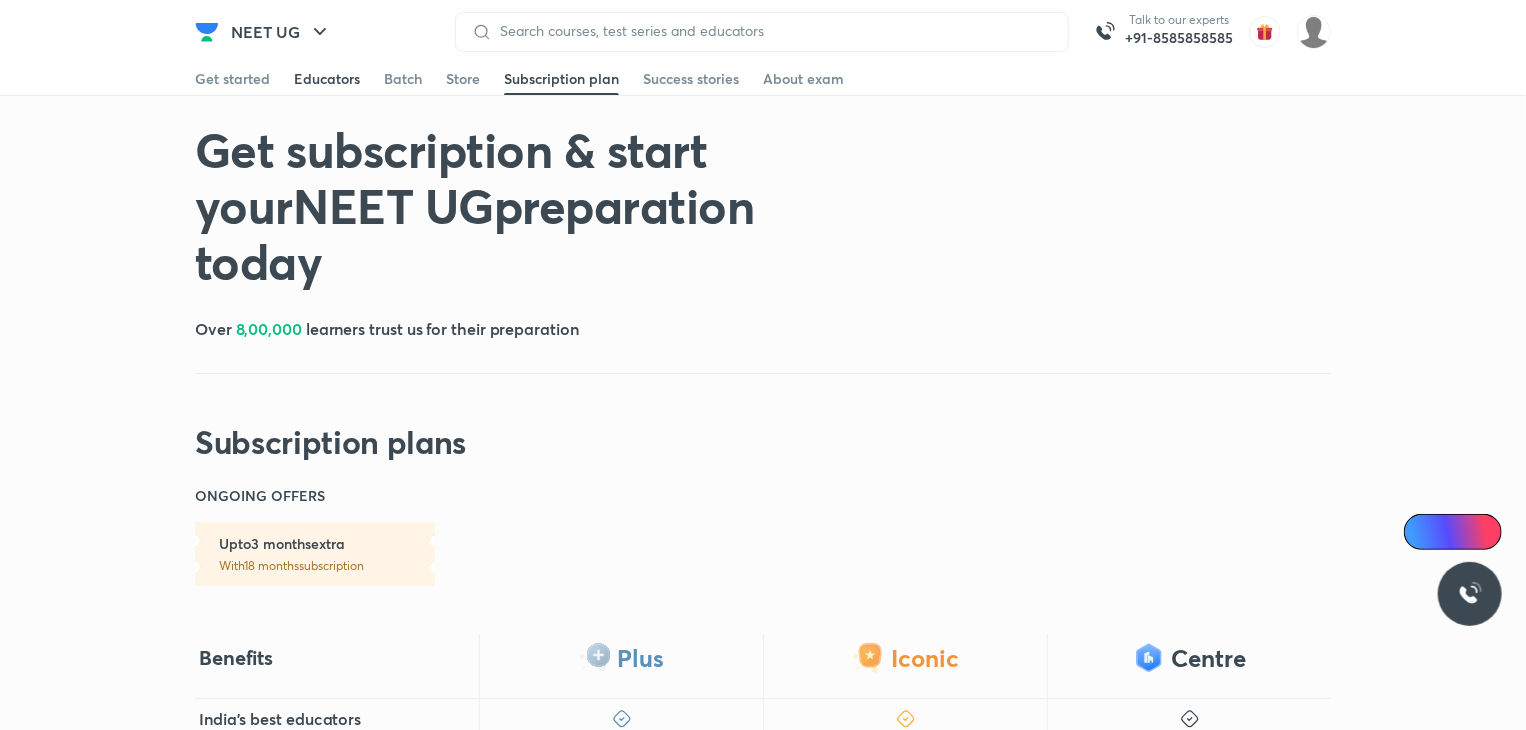 click on "Educators" at bounding box center [327, 79] 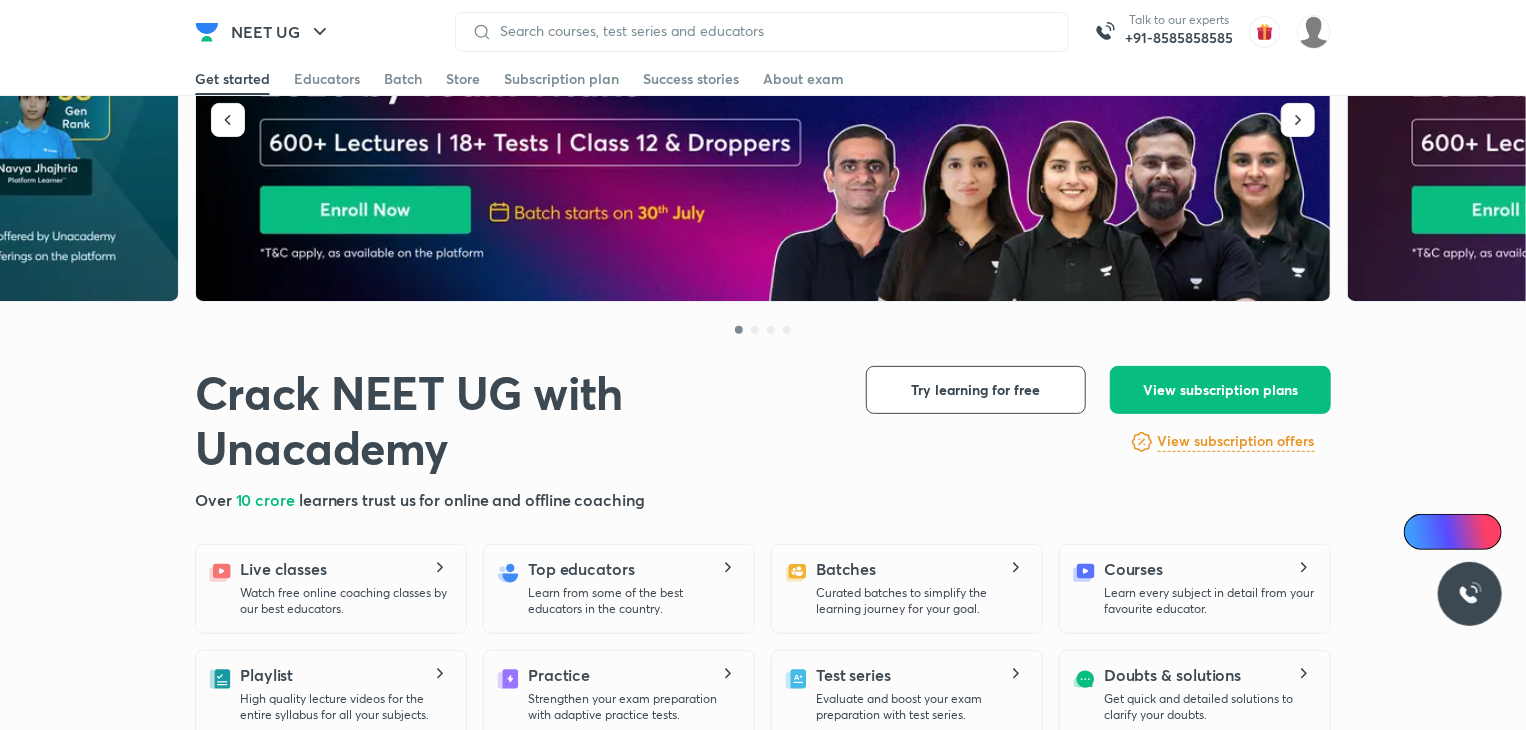 scroll, scrollTop: 0, scrollLeft: 0, axis: both 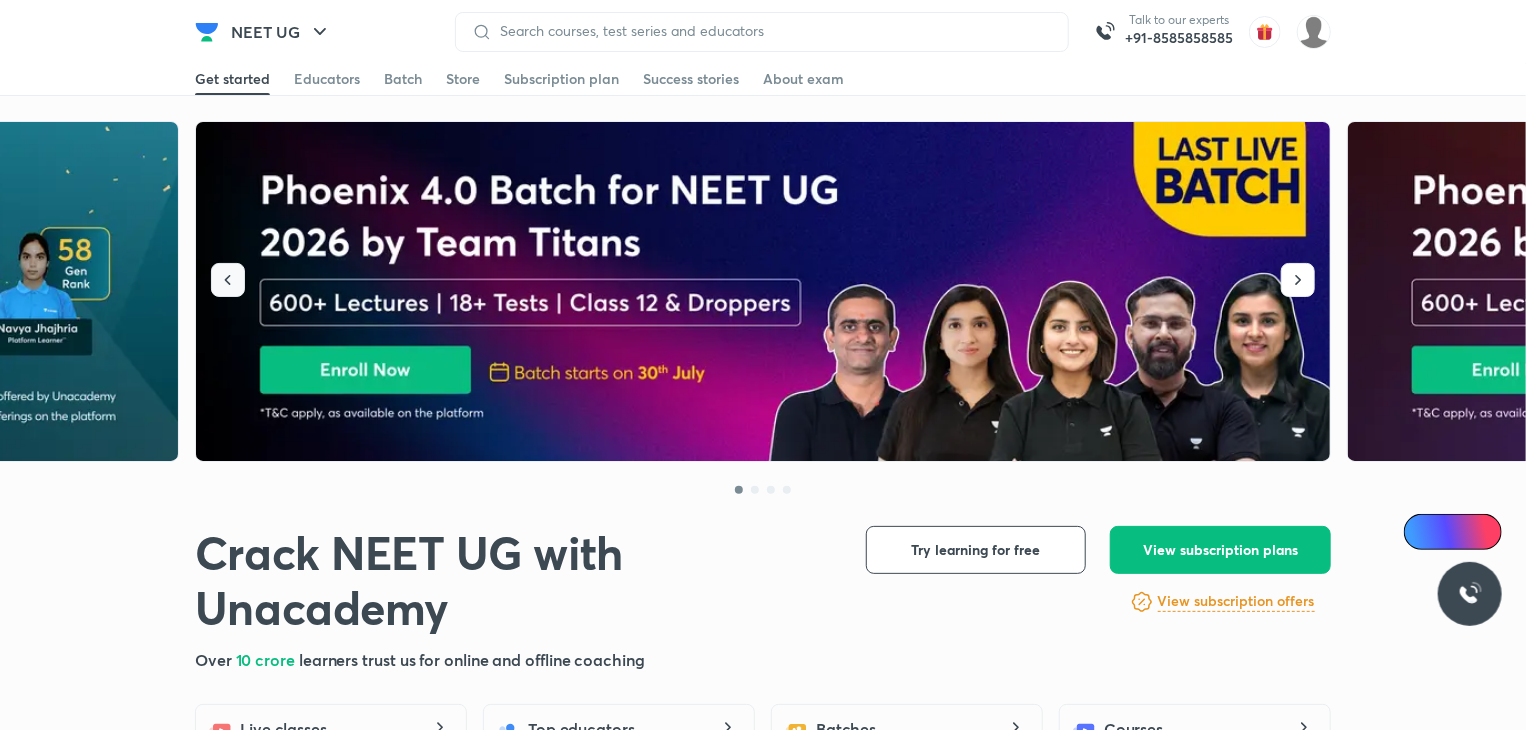 click 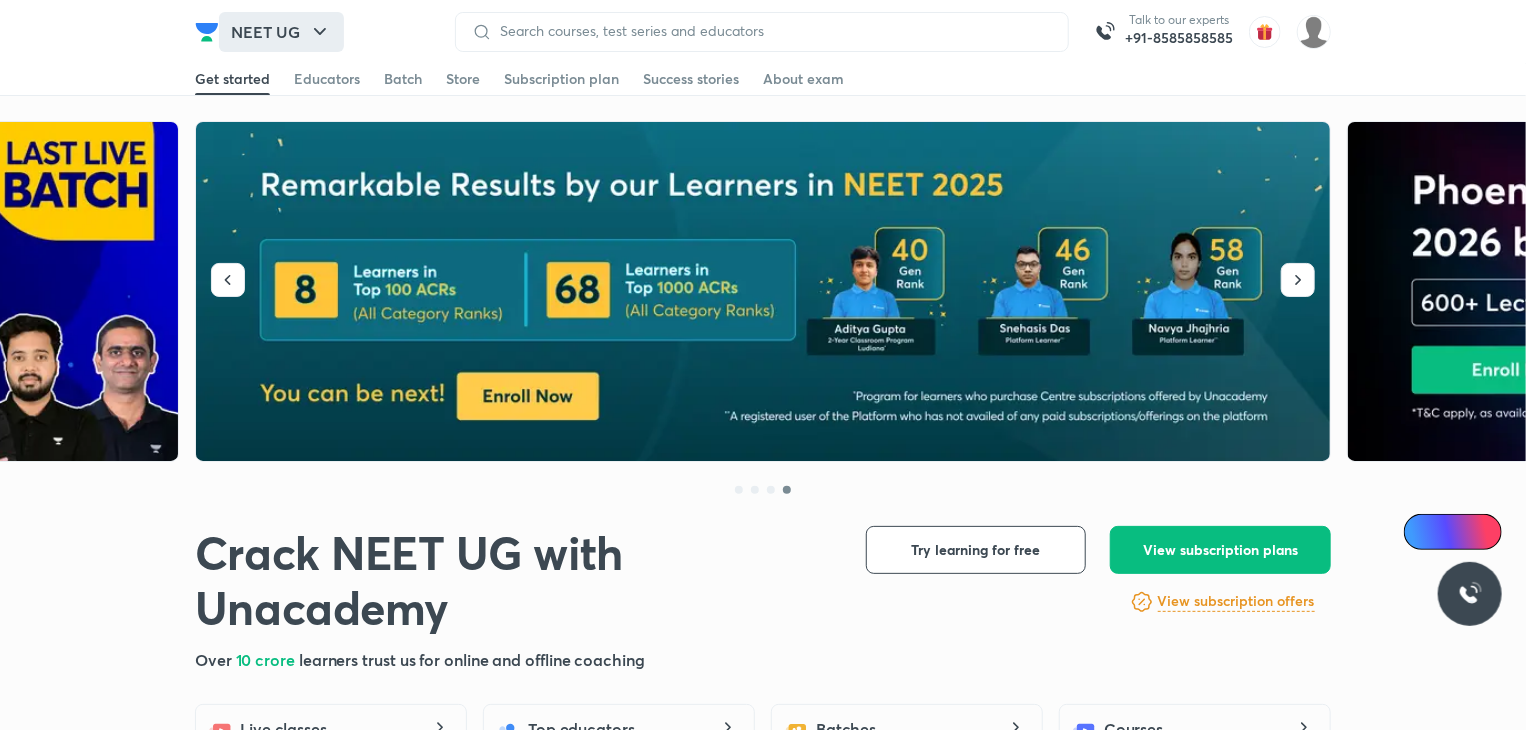 click on "NEET UG" at bounding box center (281, 32) 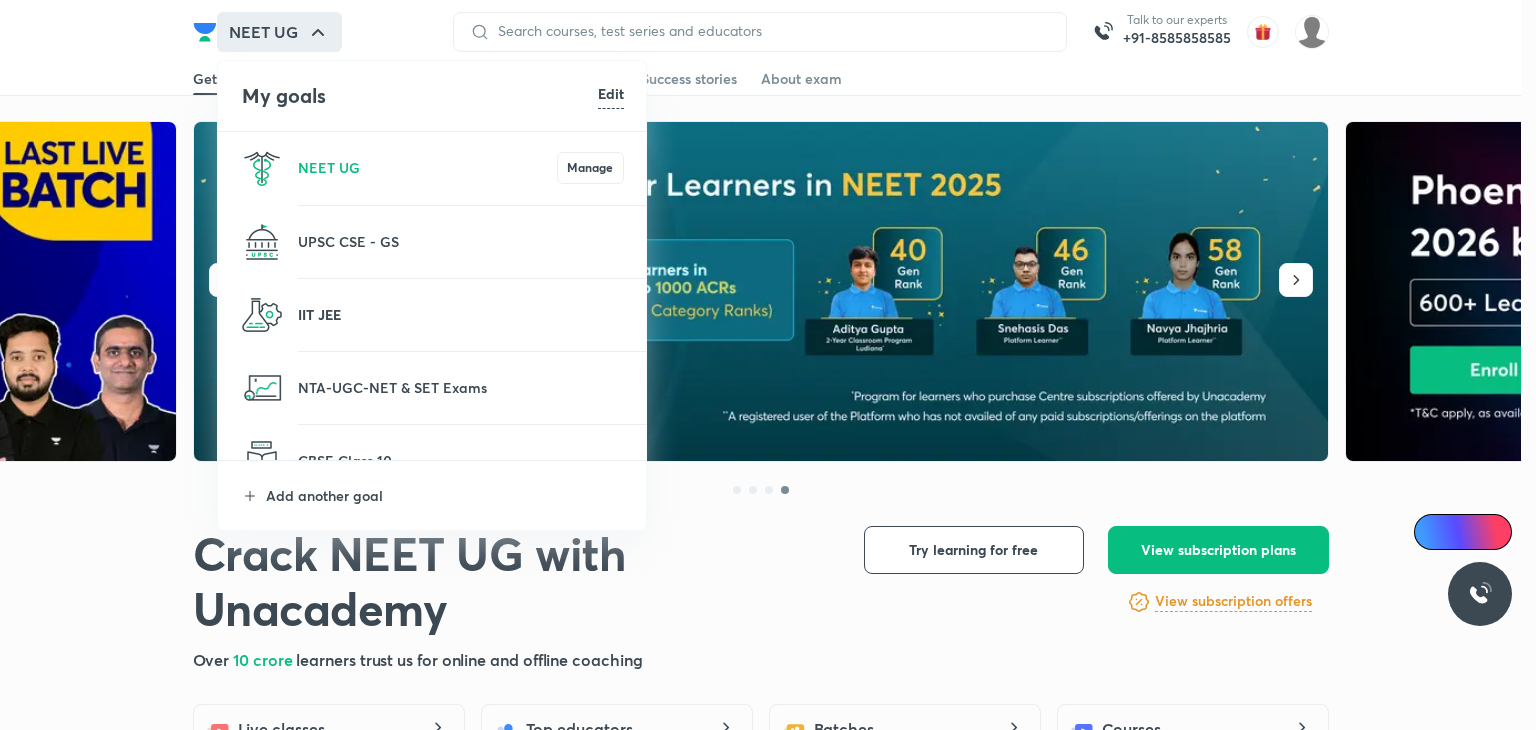 click on "IIT JEE" at bounding box center [461, 314] 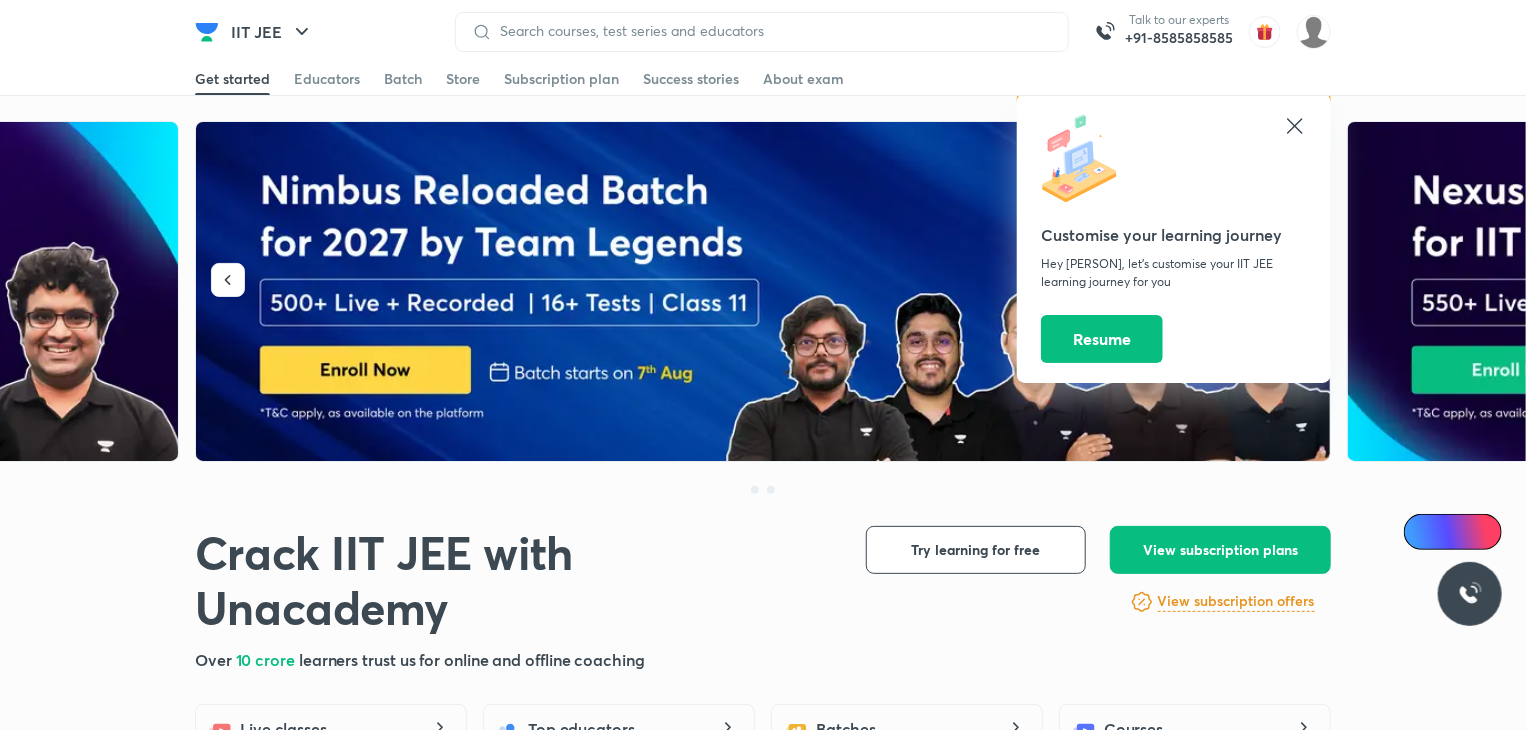 click 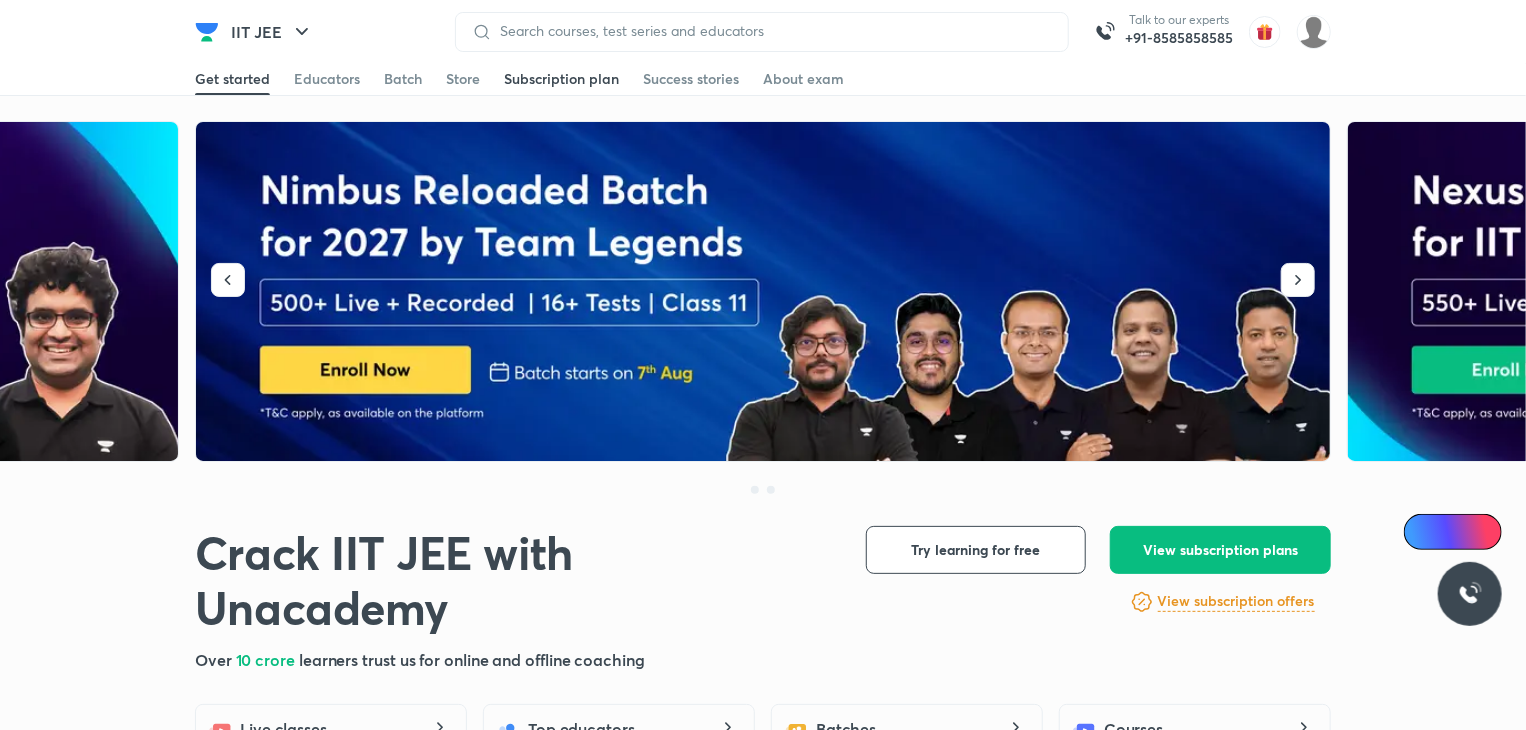 click on "Subscription plan" at bounding box center [561, 79] 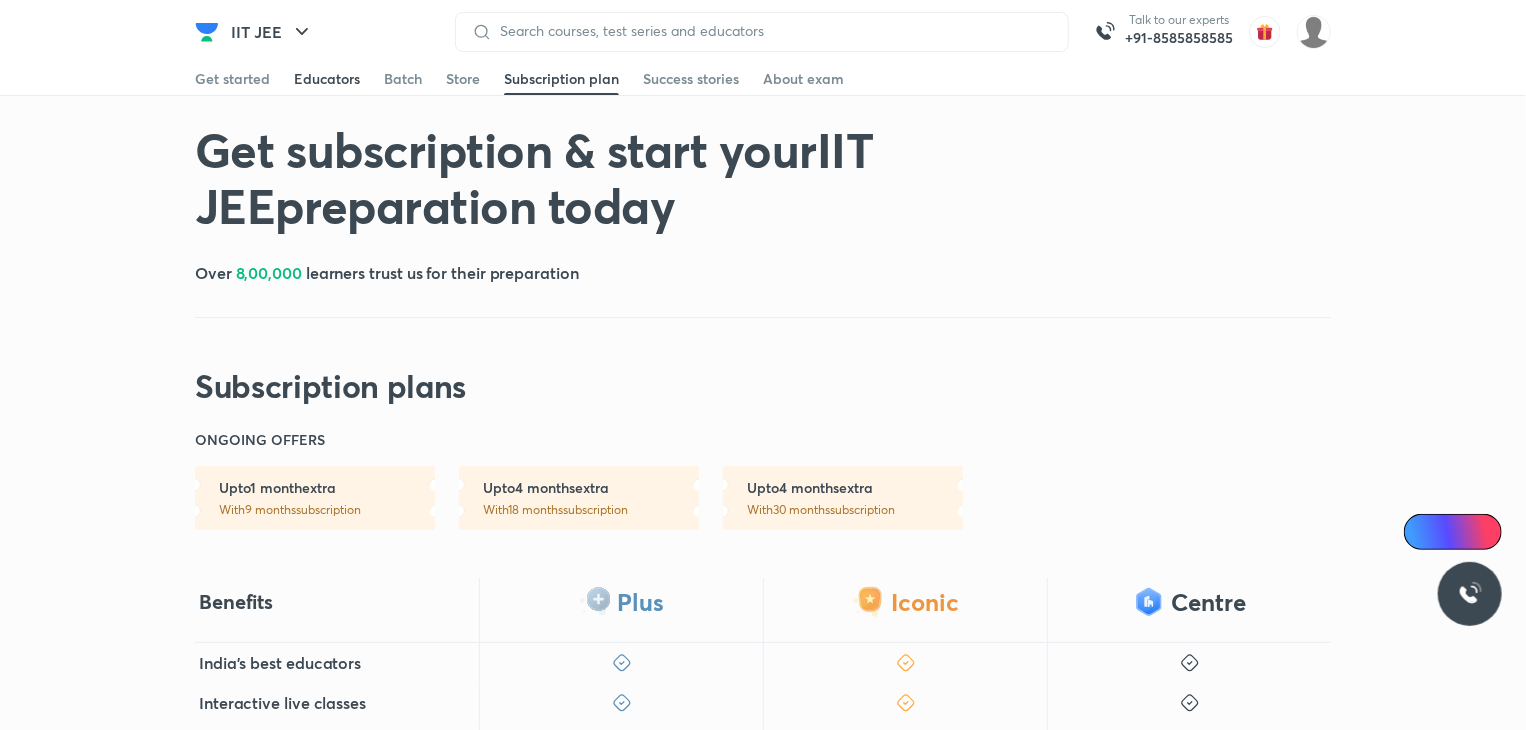 click on "Educators" at bounding box center (327, 79) 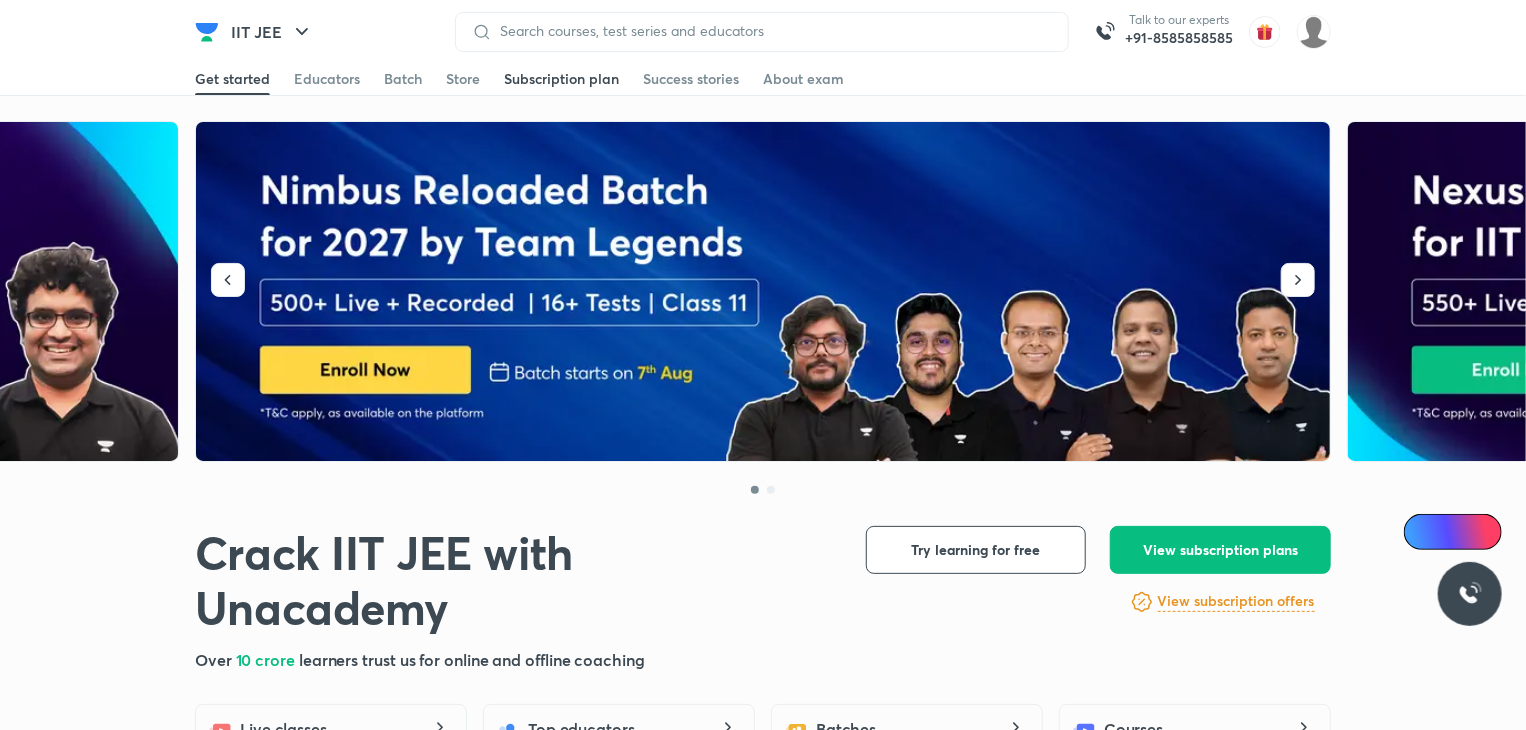 click on "Subscription plan" at bounding box center [561, 79] 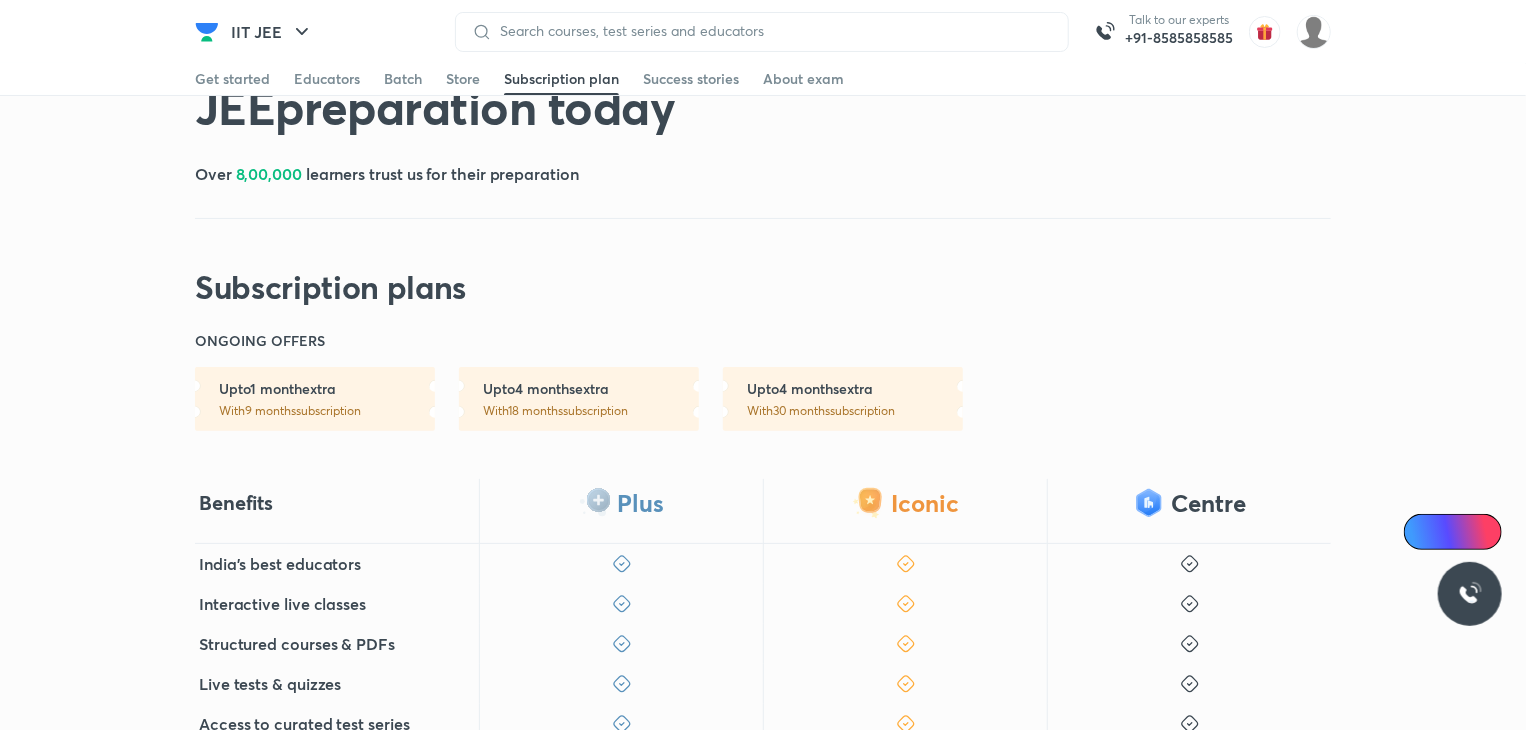 scroll, scrollTop: 0, scrollLeft: 0, axis: both 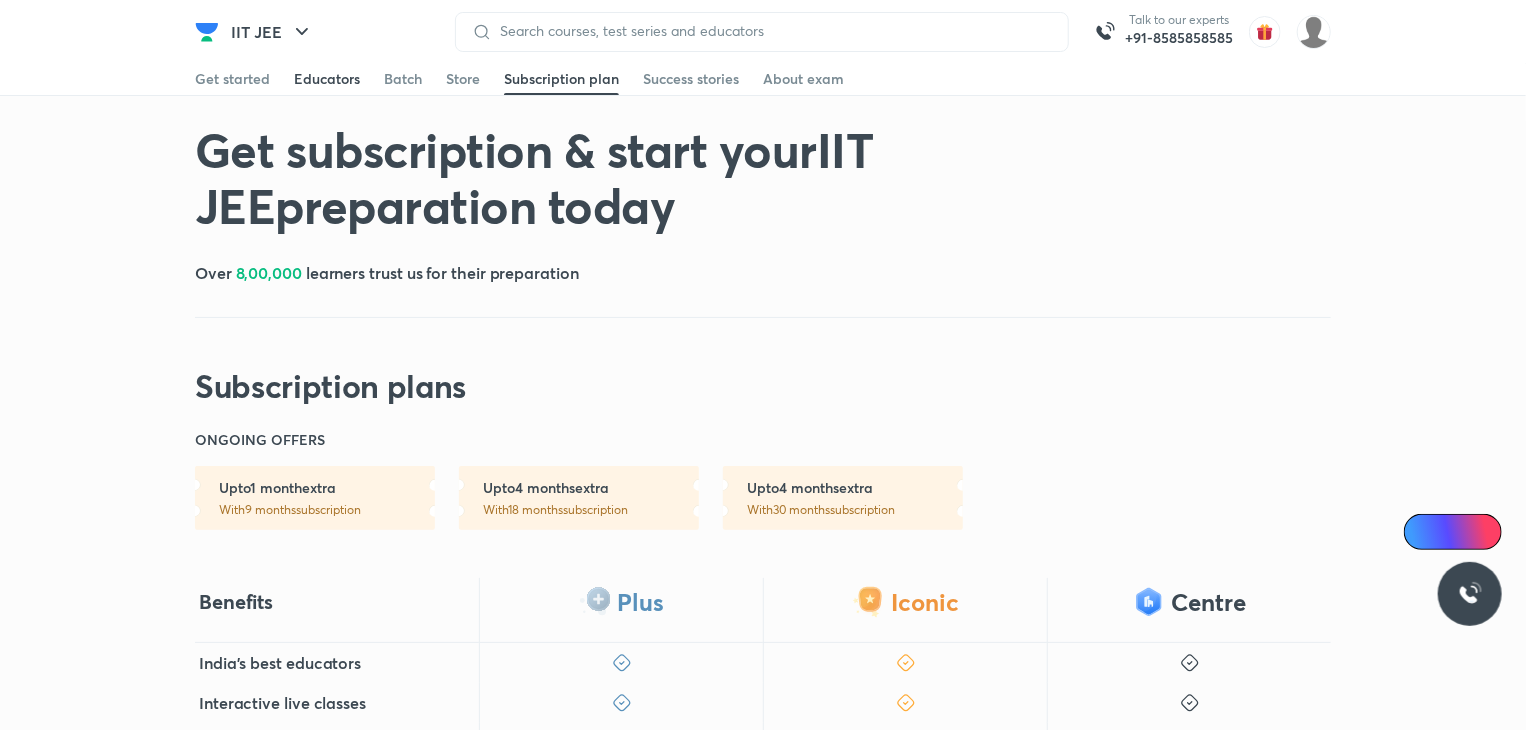 click on "Educators" at bounding box center [327, 79] 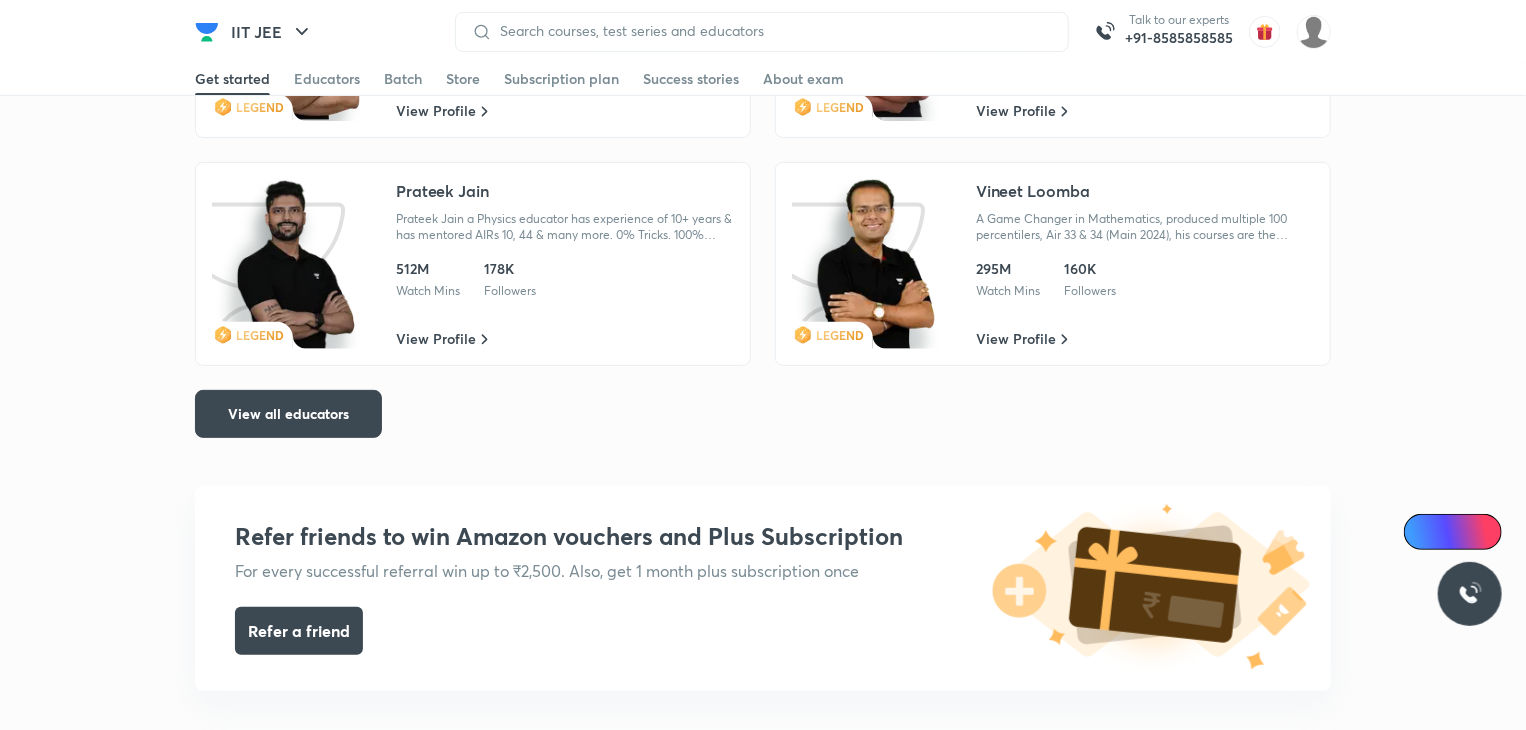 scroll, scrollTop: 4031, scrollLeft: 0, axis: vertical 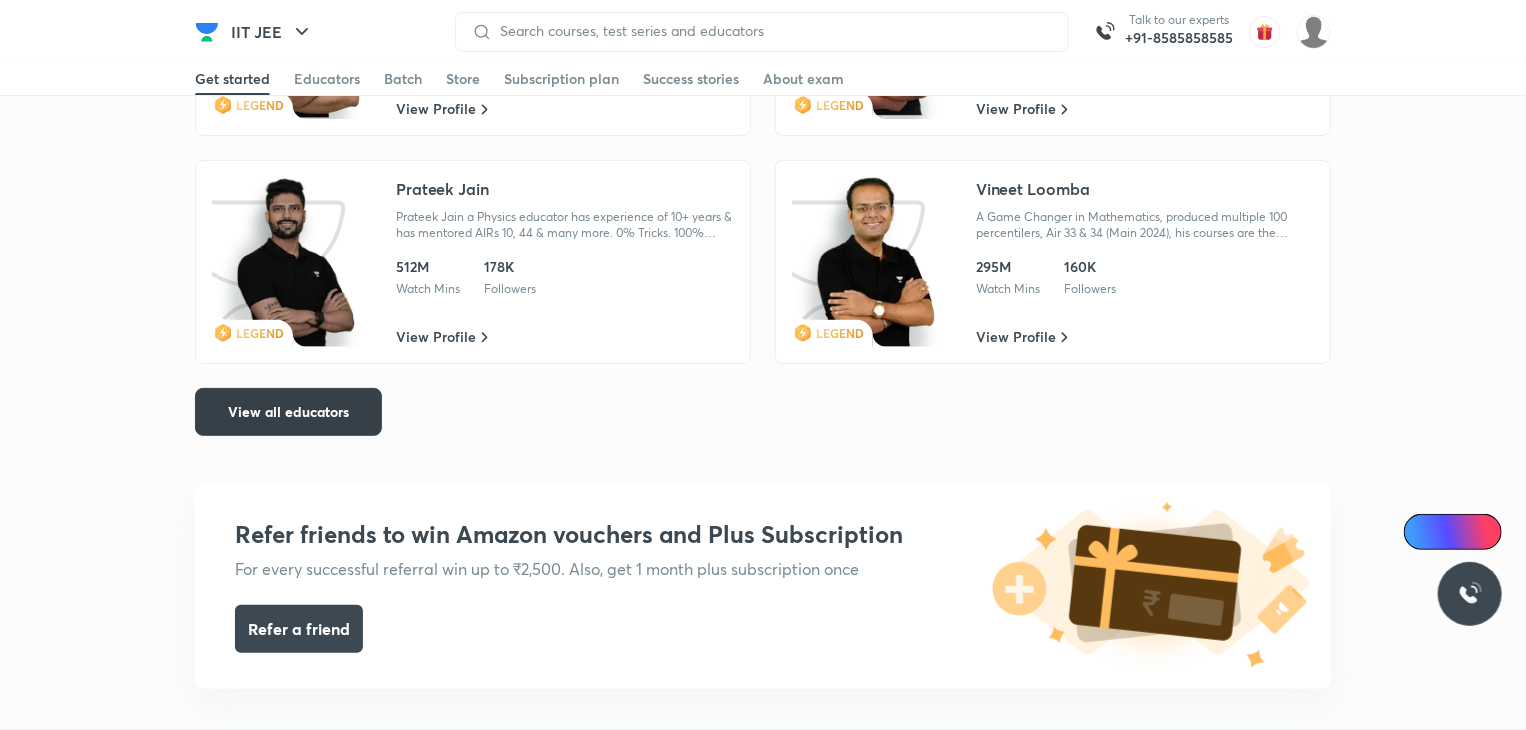 click on "View all educators" at bounding box center (288, 412) 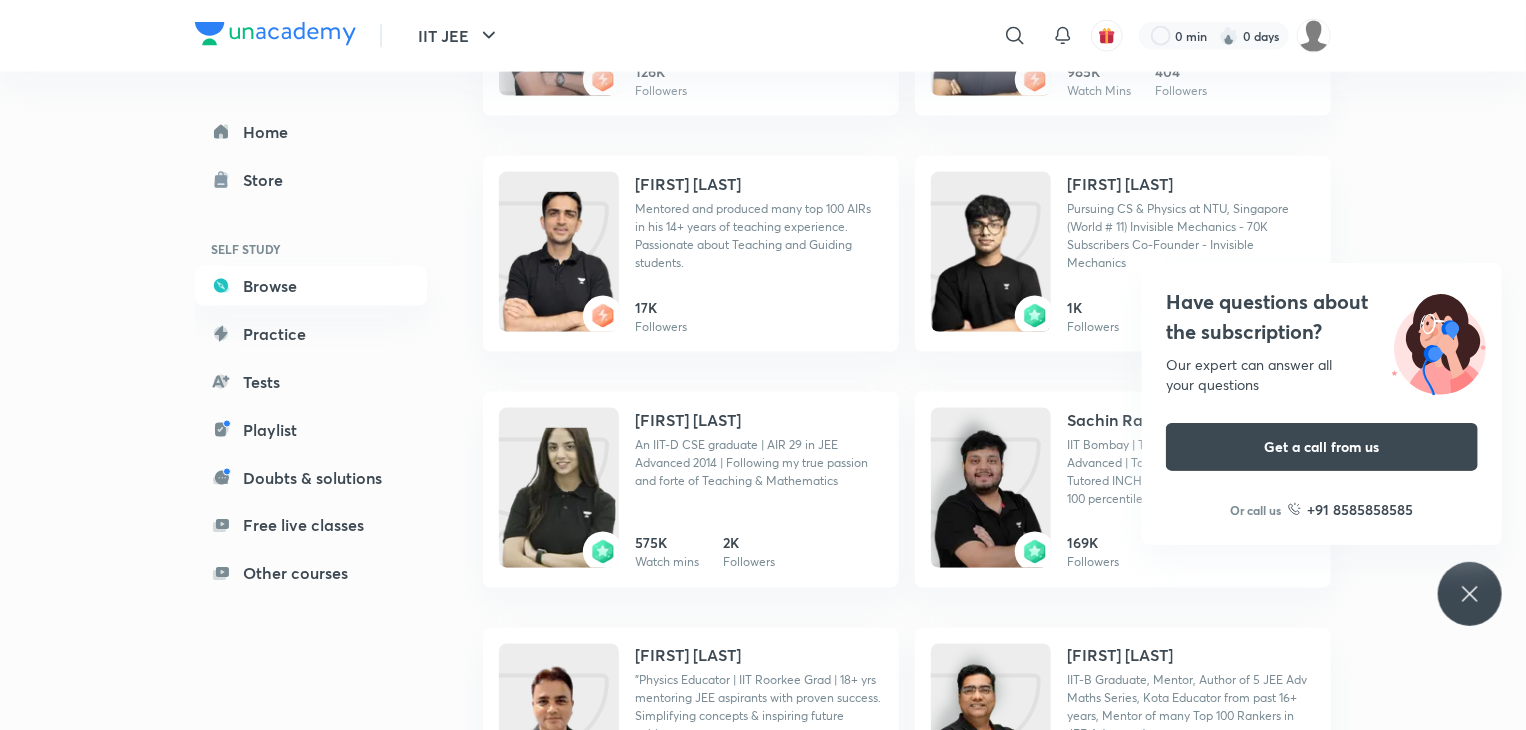 scroll, scrollTop: 1376, scrollLeft: 0, axis: vertical 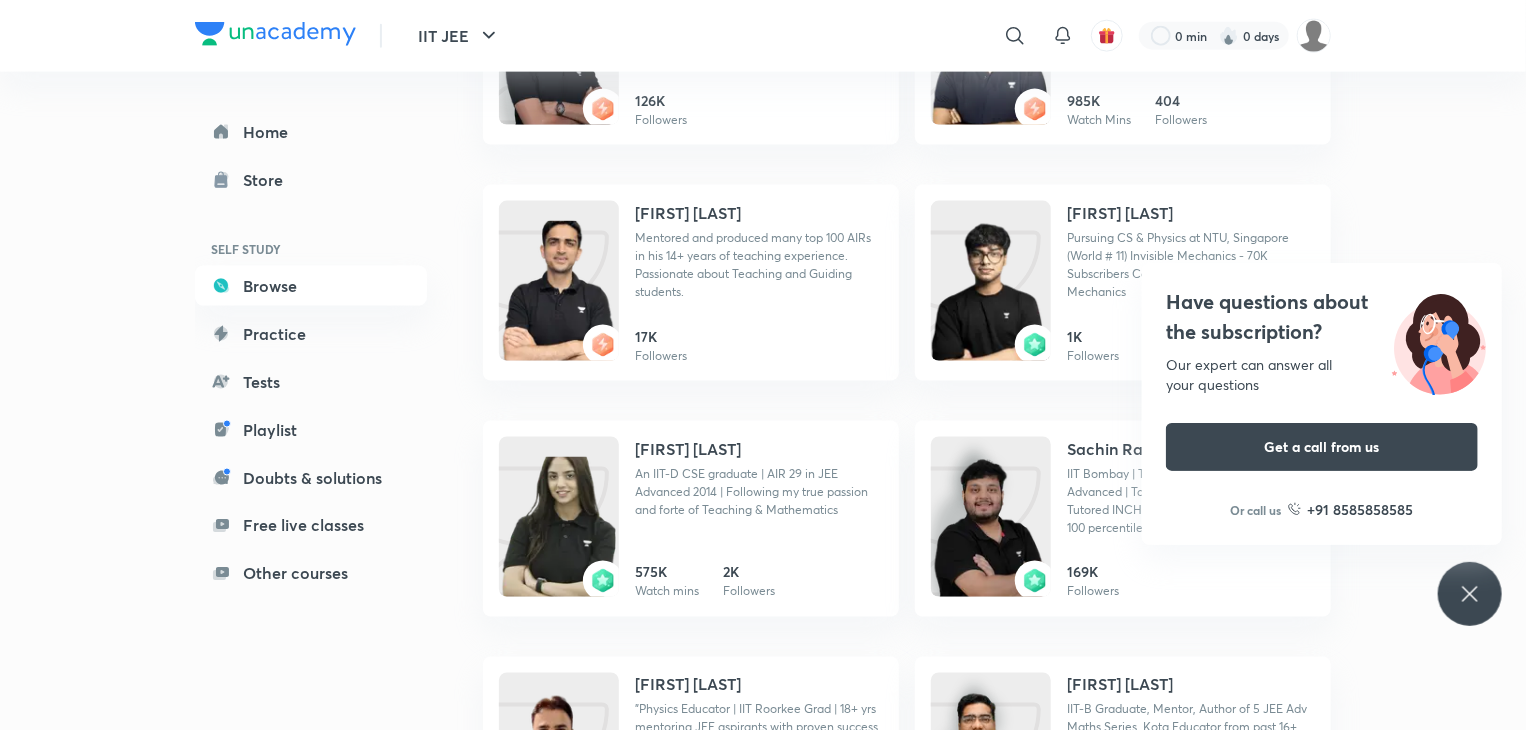 click 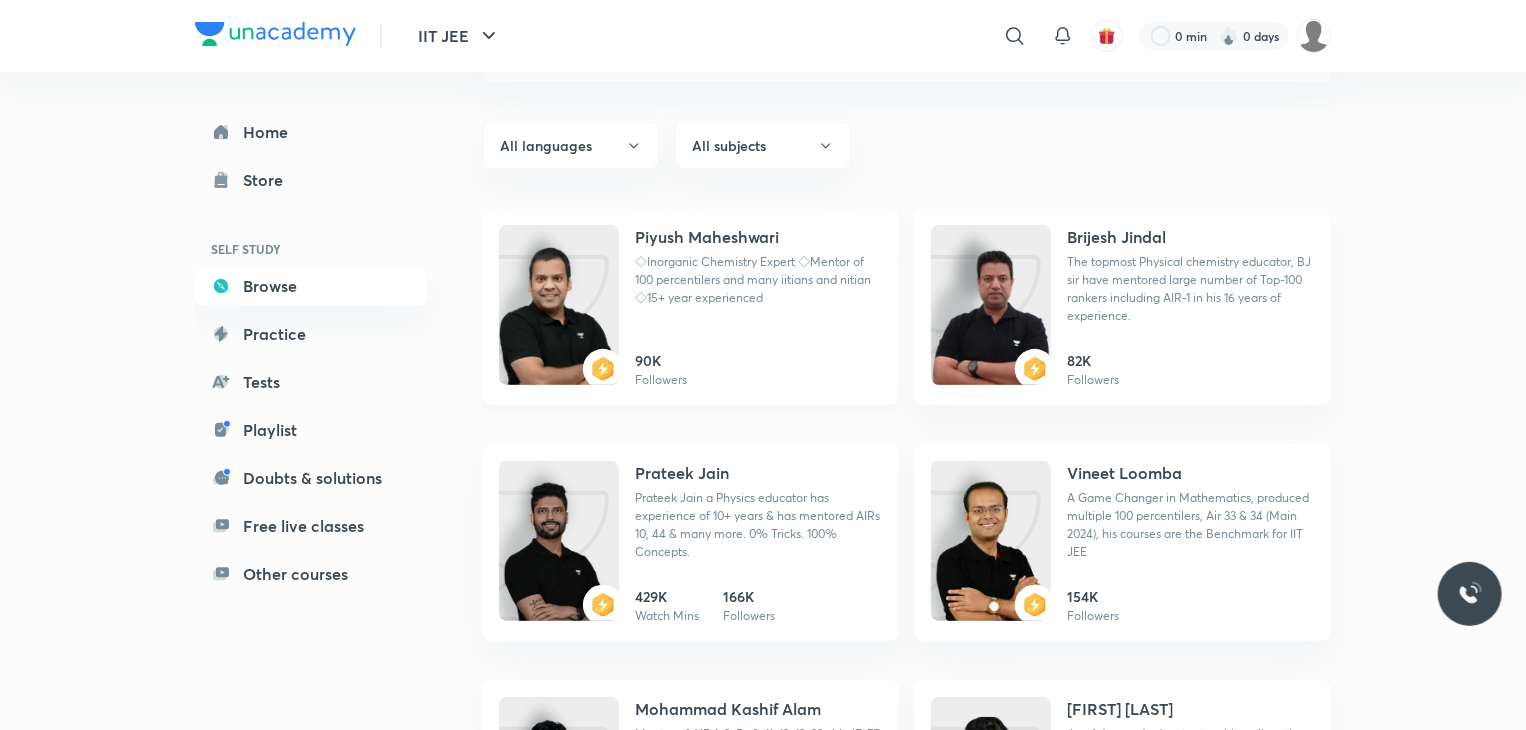 scroll, scrollTop: 0, scrollLeft: 0, axis: both 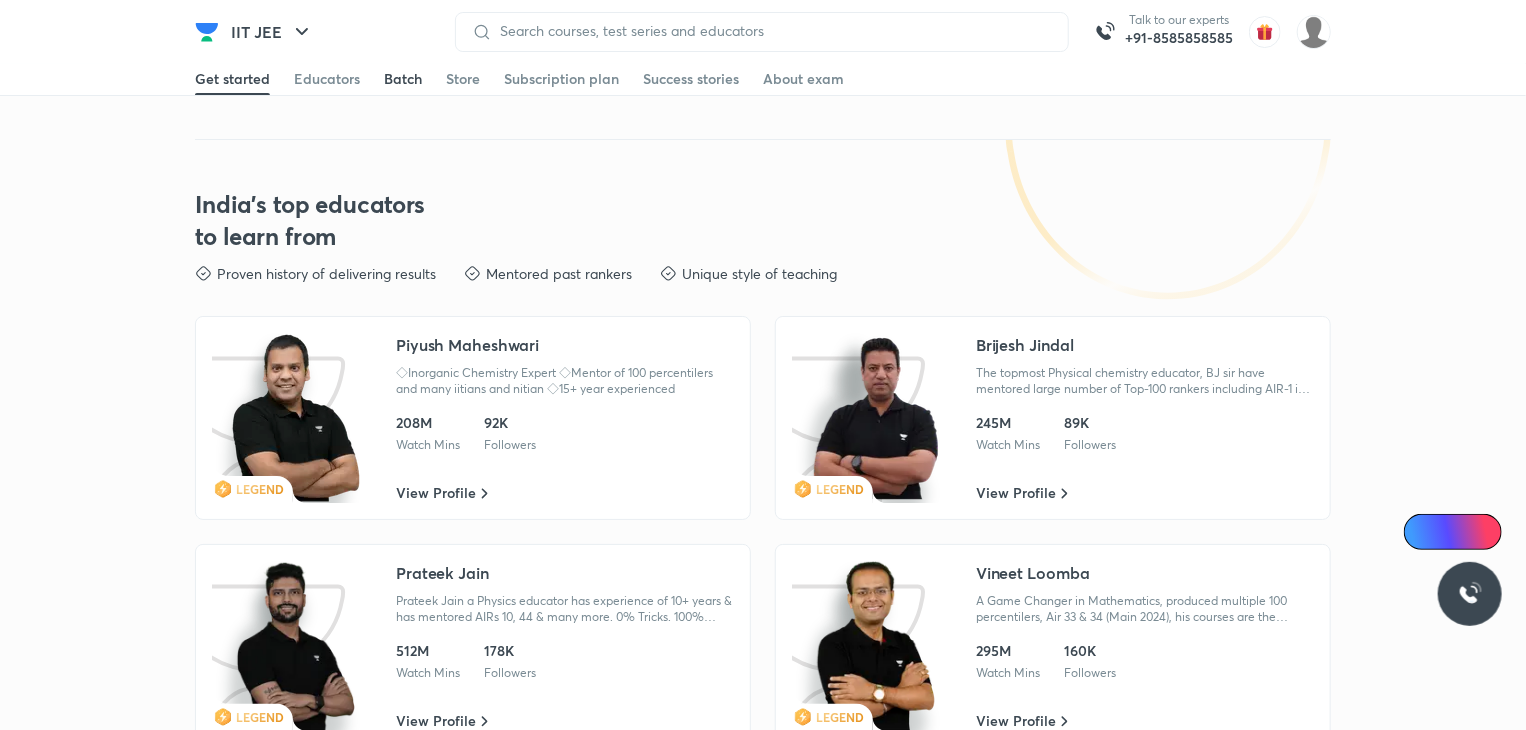 click on "Batch" at bounding box center [403, 79] 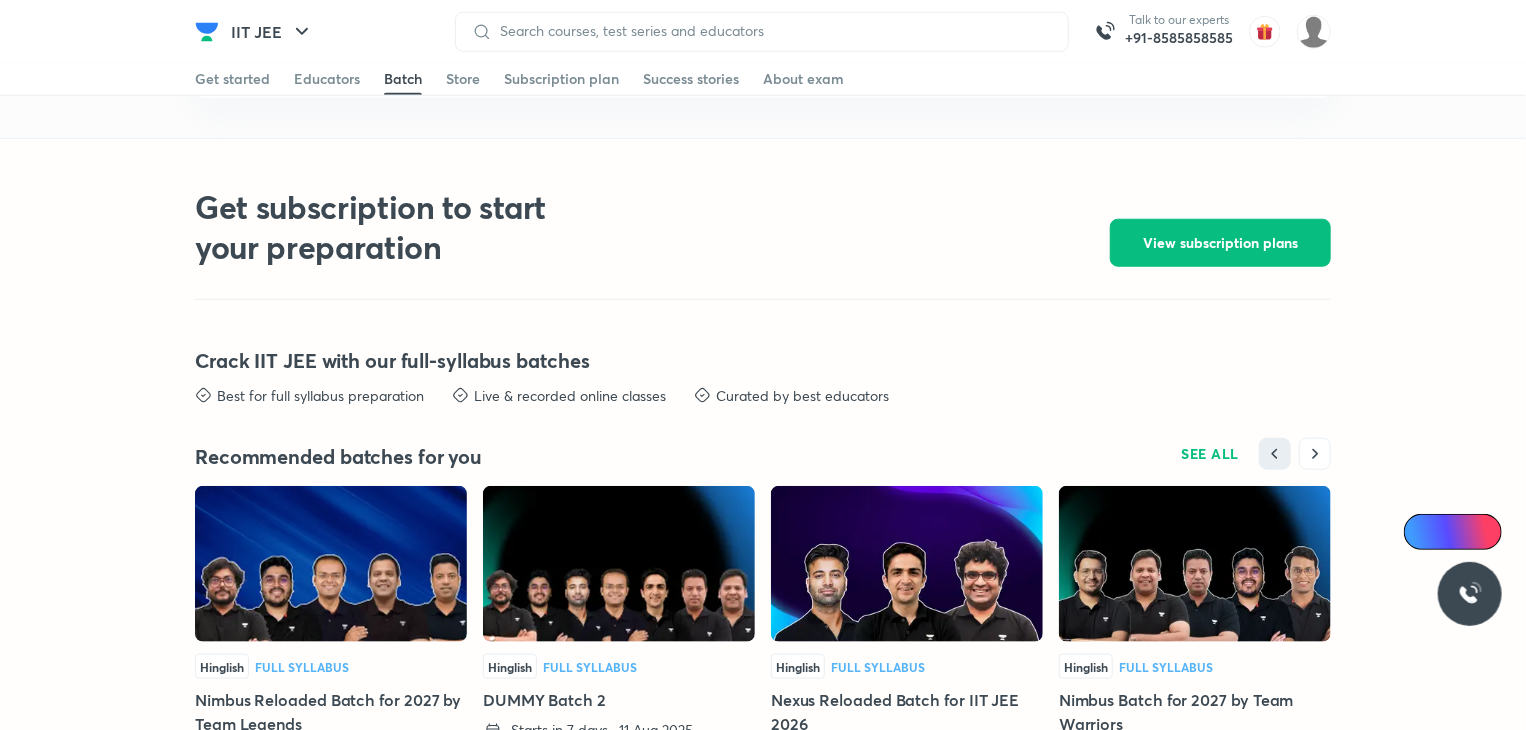 scroll, scrollTop: 4621, scrollLeft: 0, axis: vertical 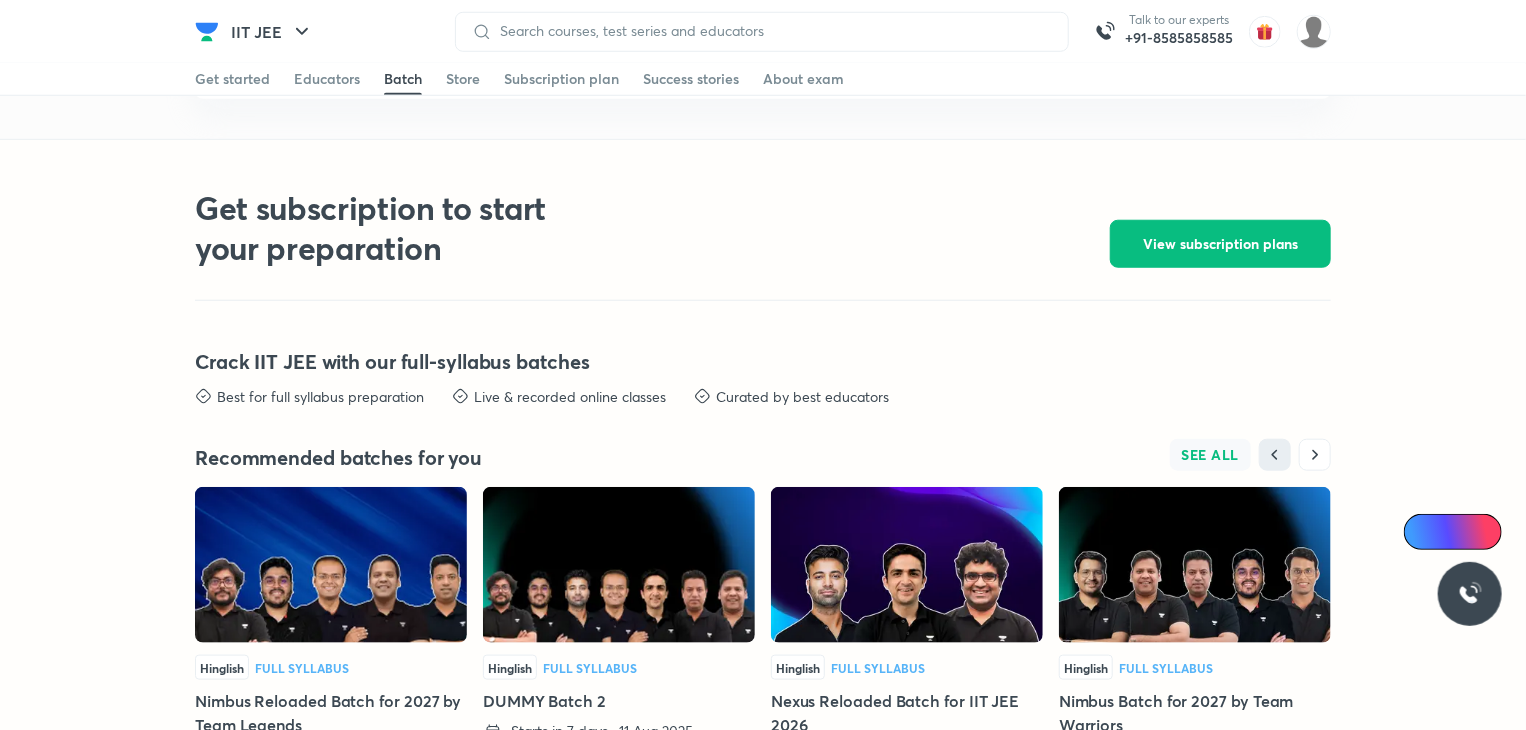 click on "SEE ALL" at bounding box center (1211, 455) 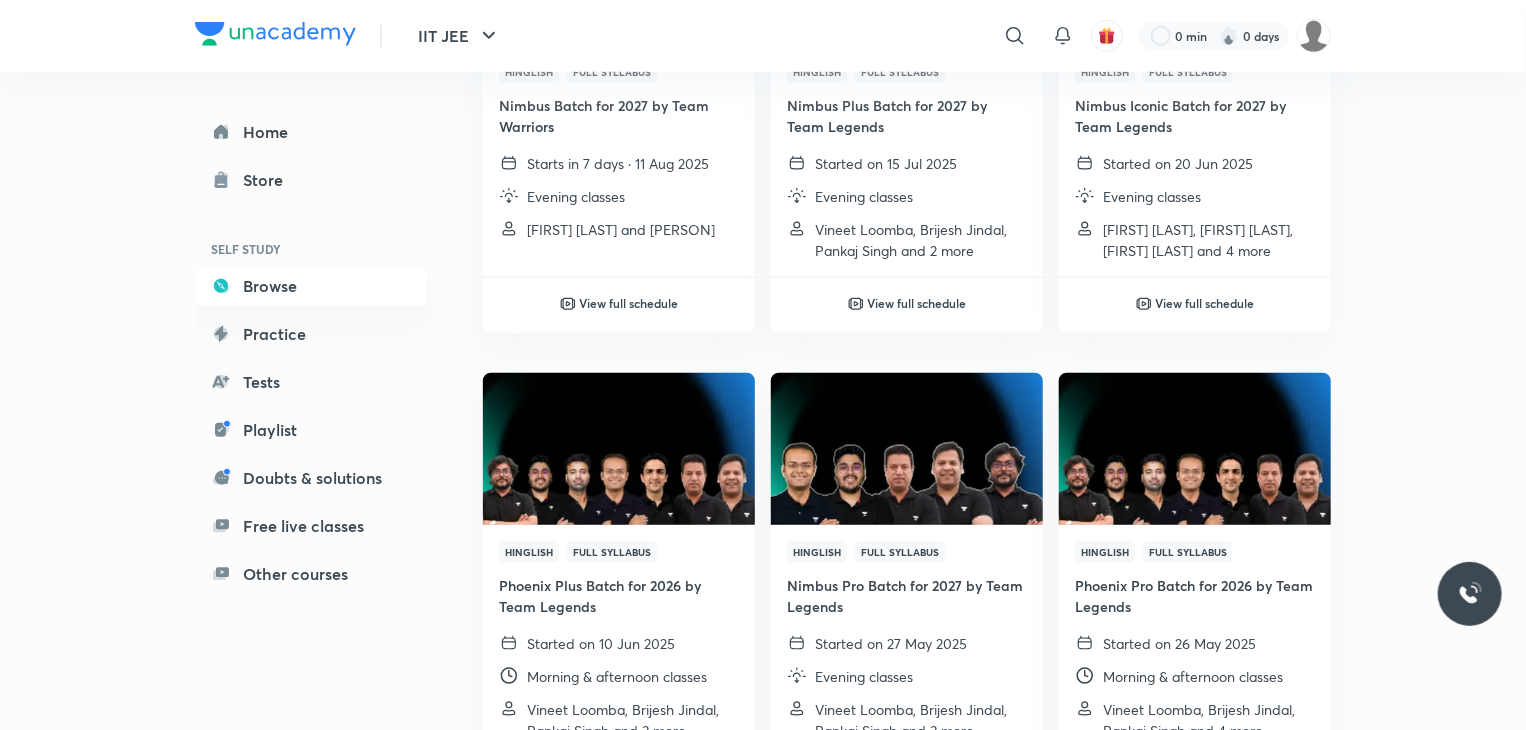 scroll, scrollTop: 0, scrollLeft: 0, axis: both 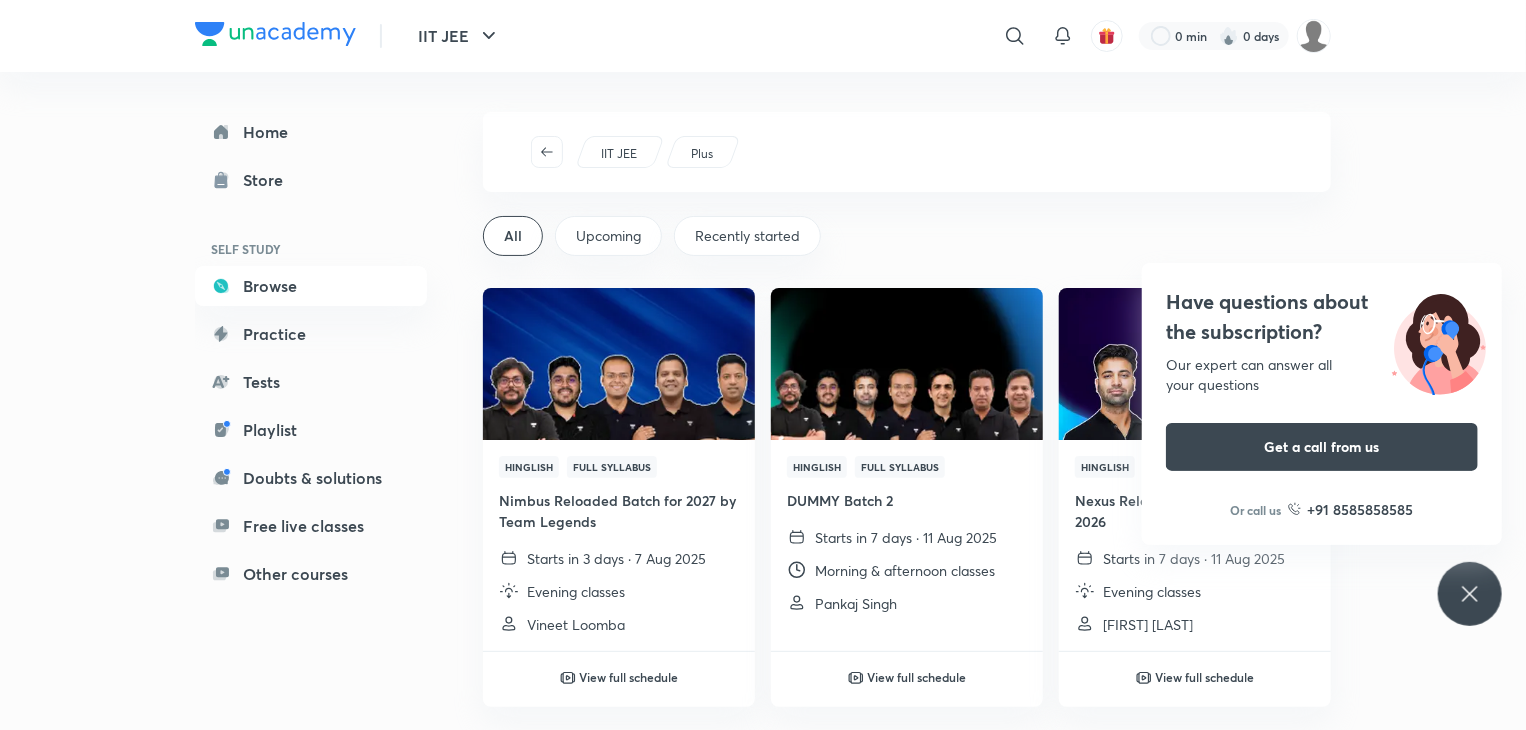 click on "Have questions about the subscription? Our expert can answer all your questions Get a call from us Or call us +91 8585858585" at bounding box center (1470, 594) 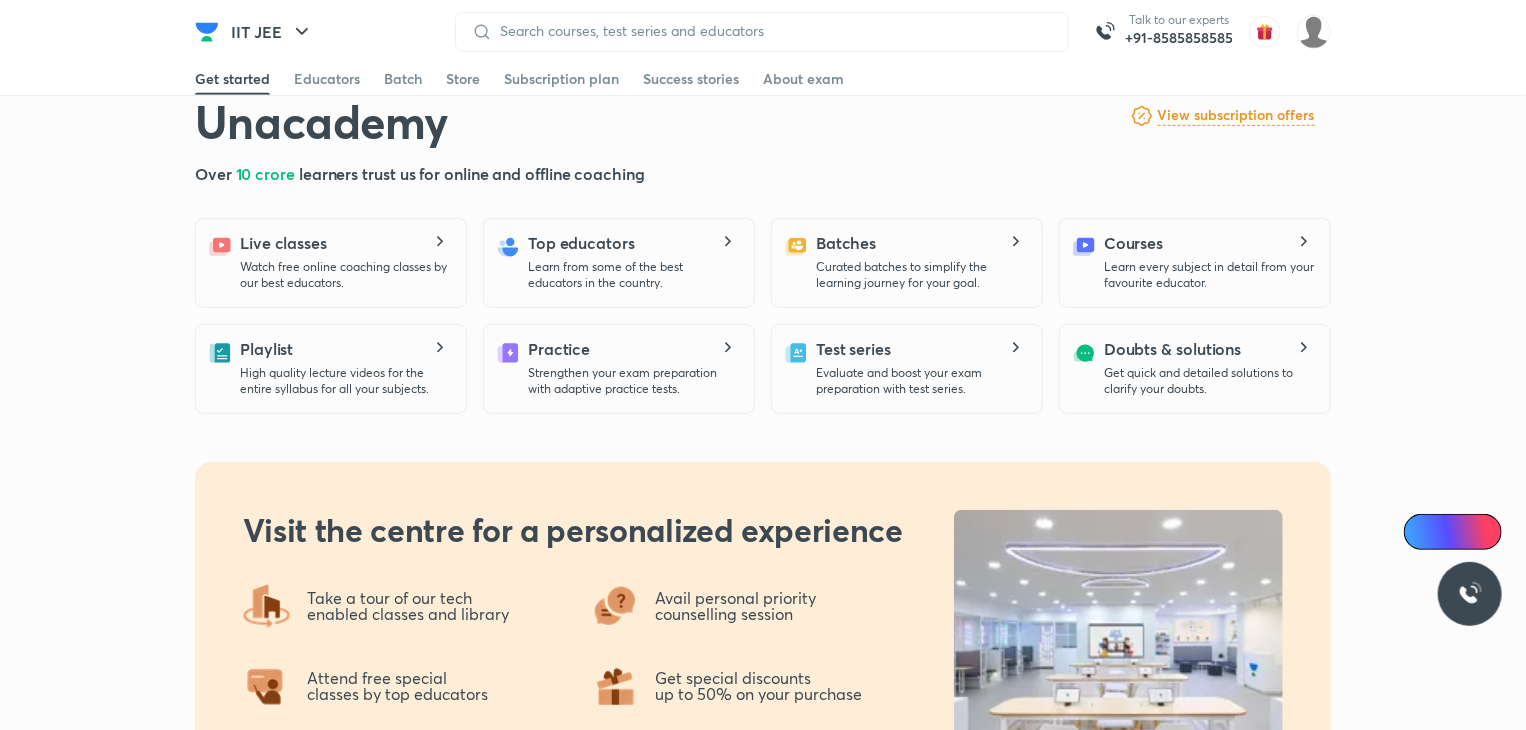 scroll, scrollTop: 0, scrollLeft: 0, axis: both 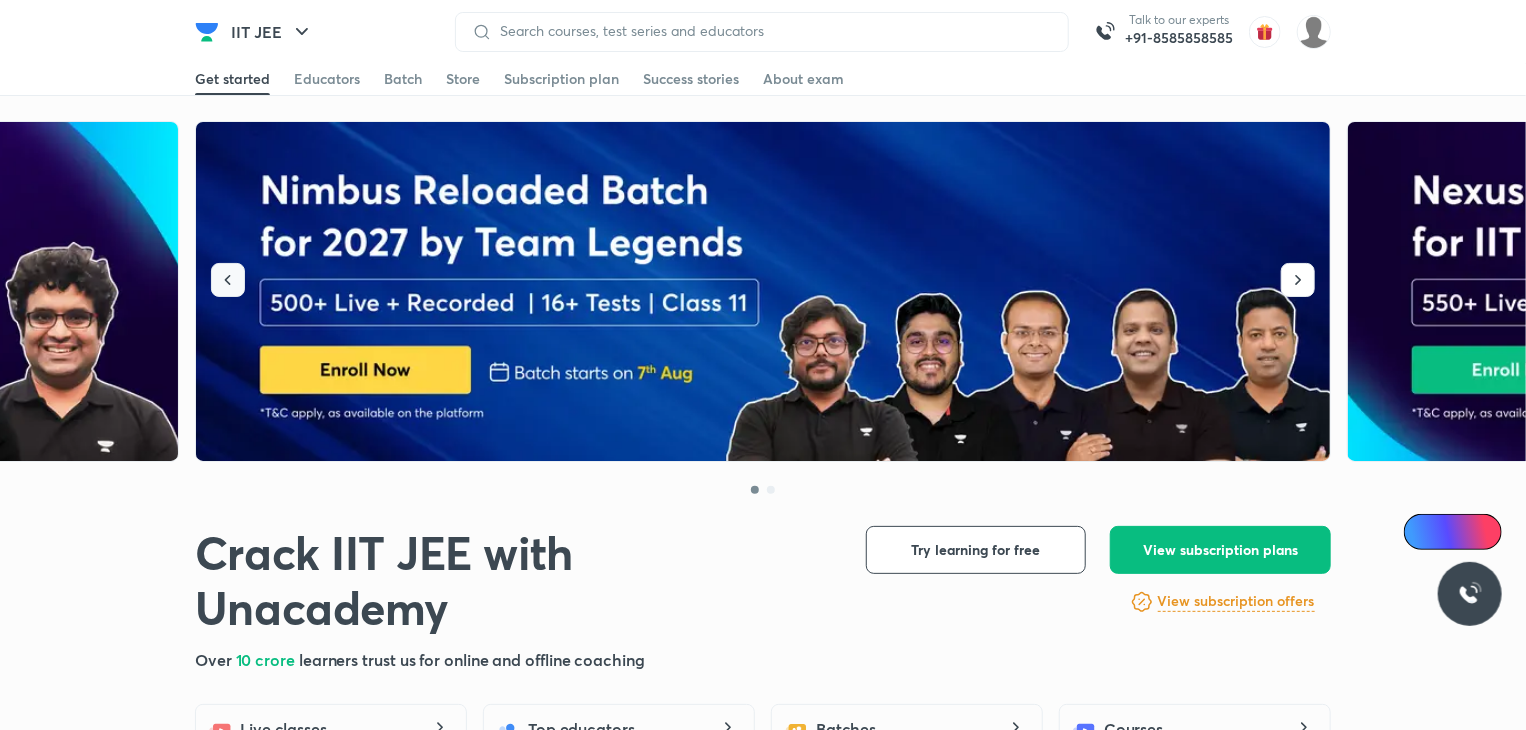 click at bounding box center [228, 280] 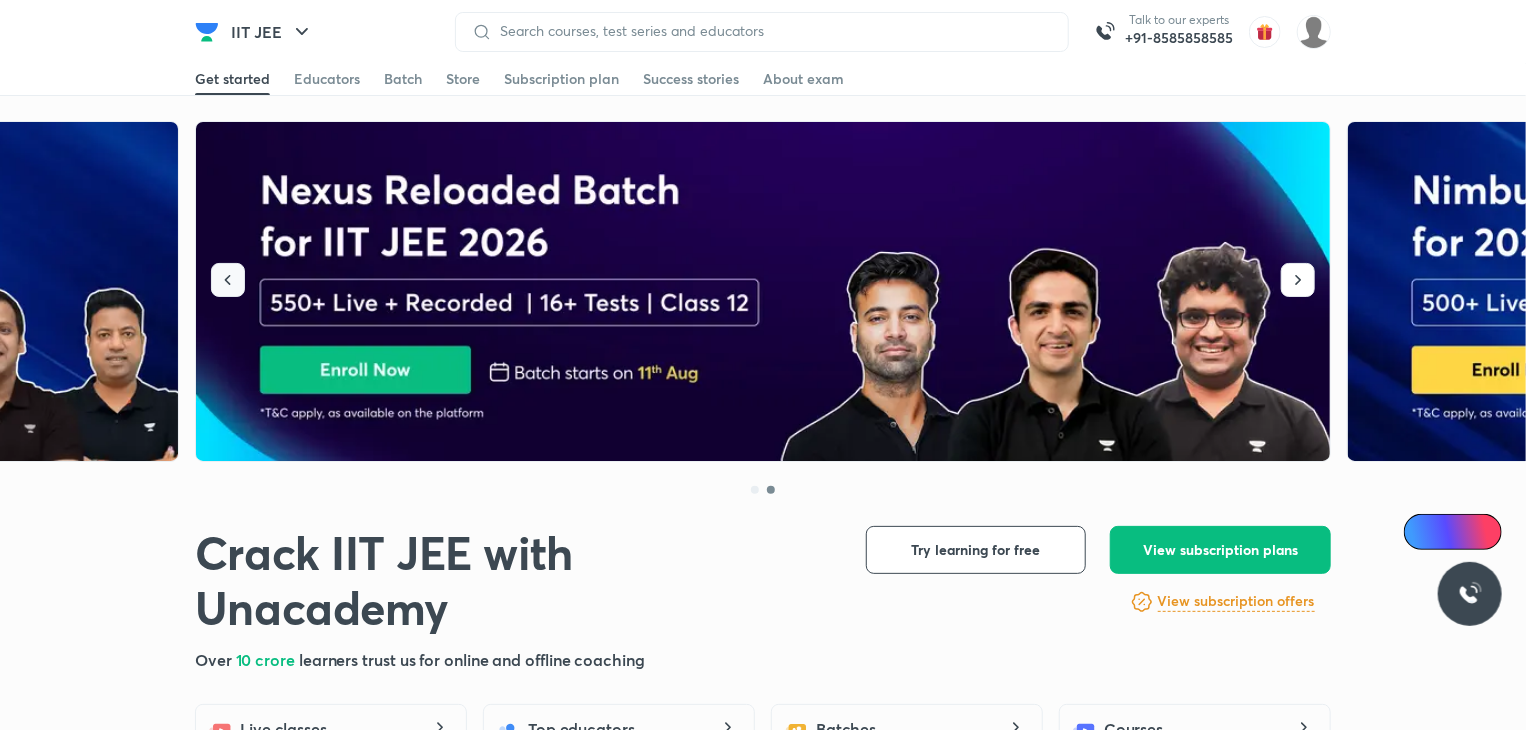 click at bounding box center [228, 280] 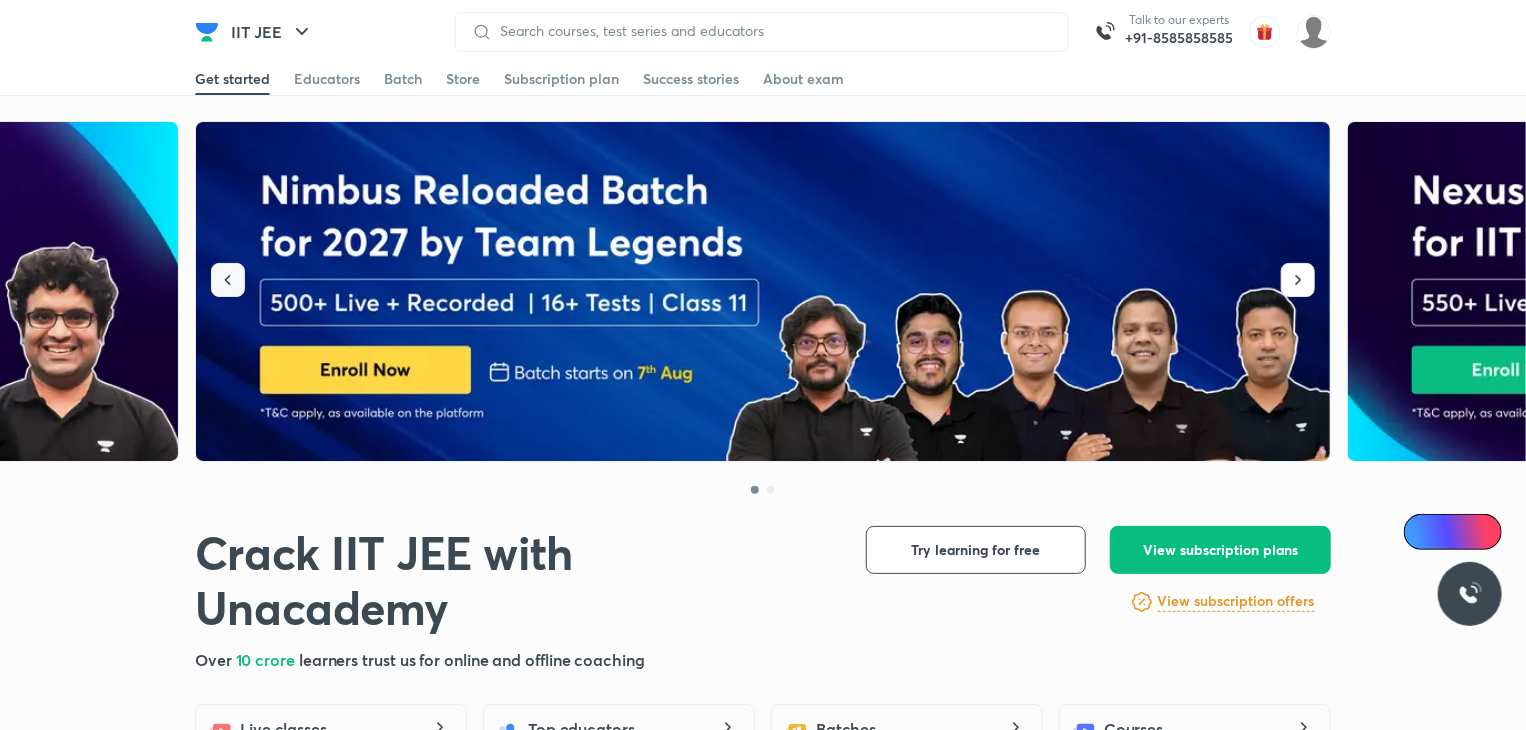 click at bounding box center (228, 280) 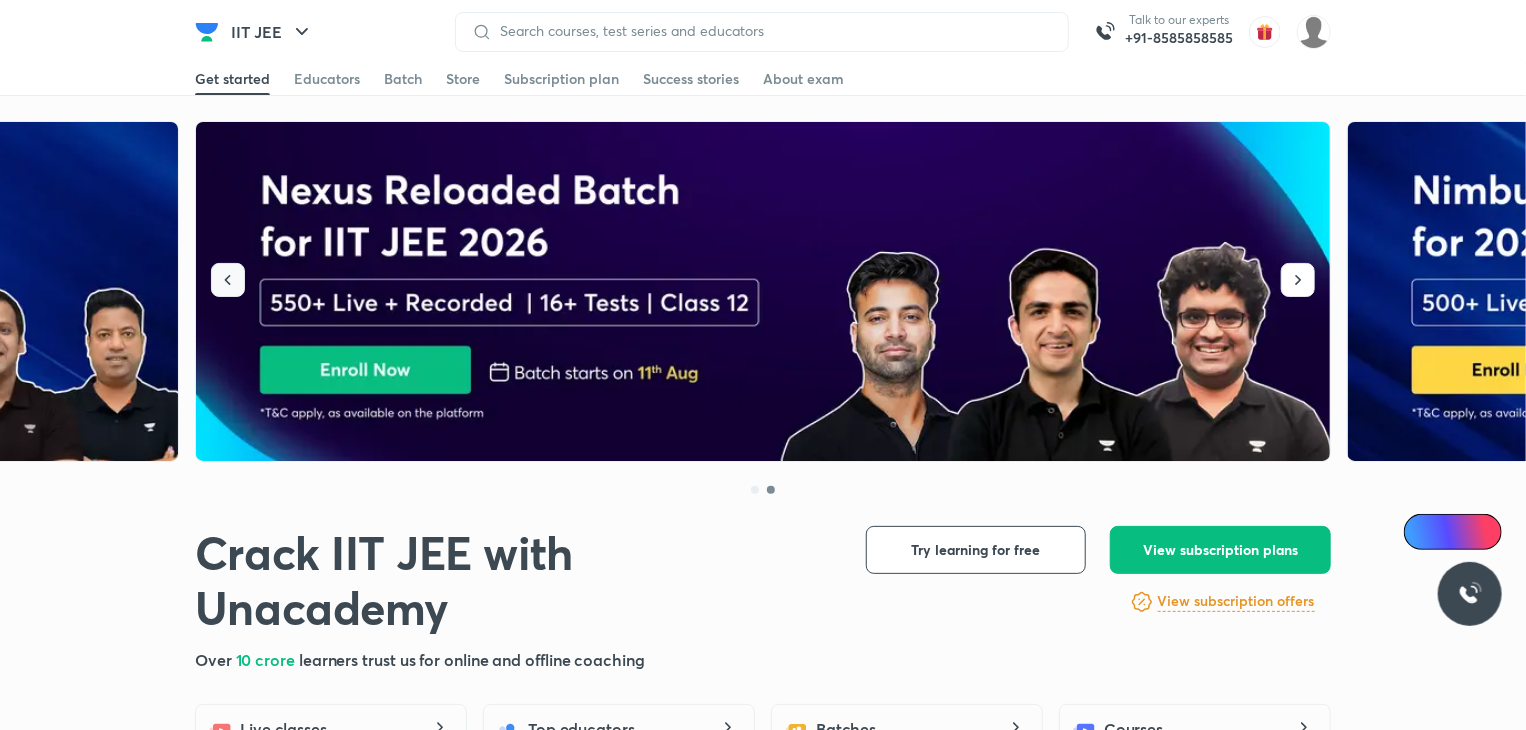 click at bounding box center [228, 280] 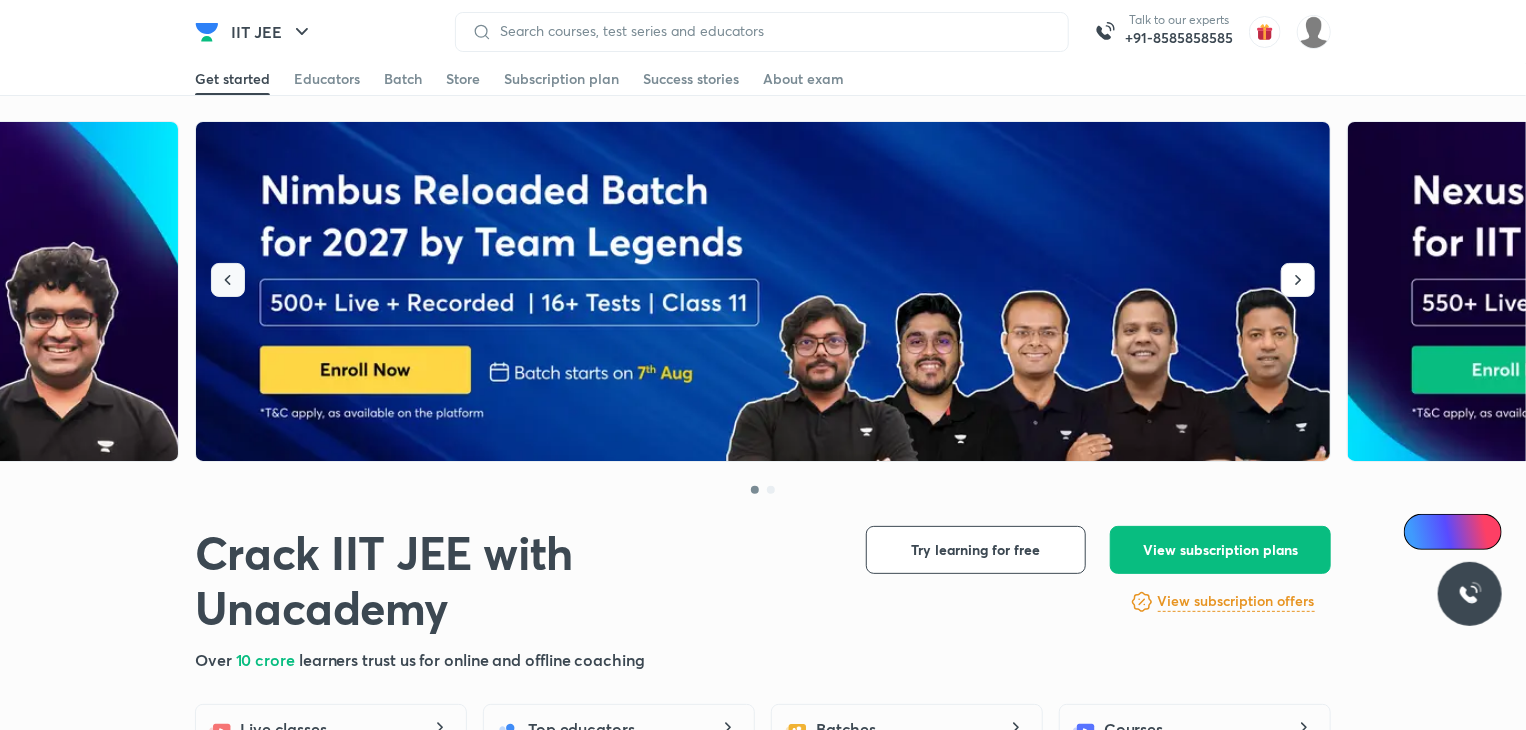 click at bounding box center [228, 280] 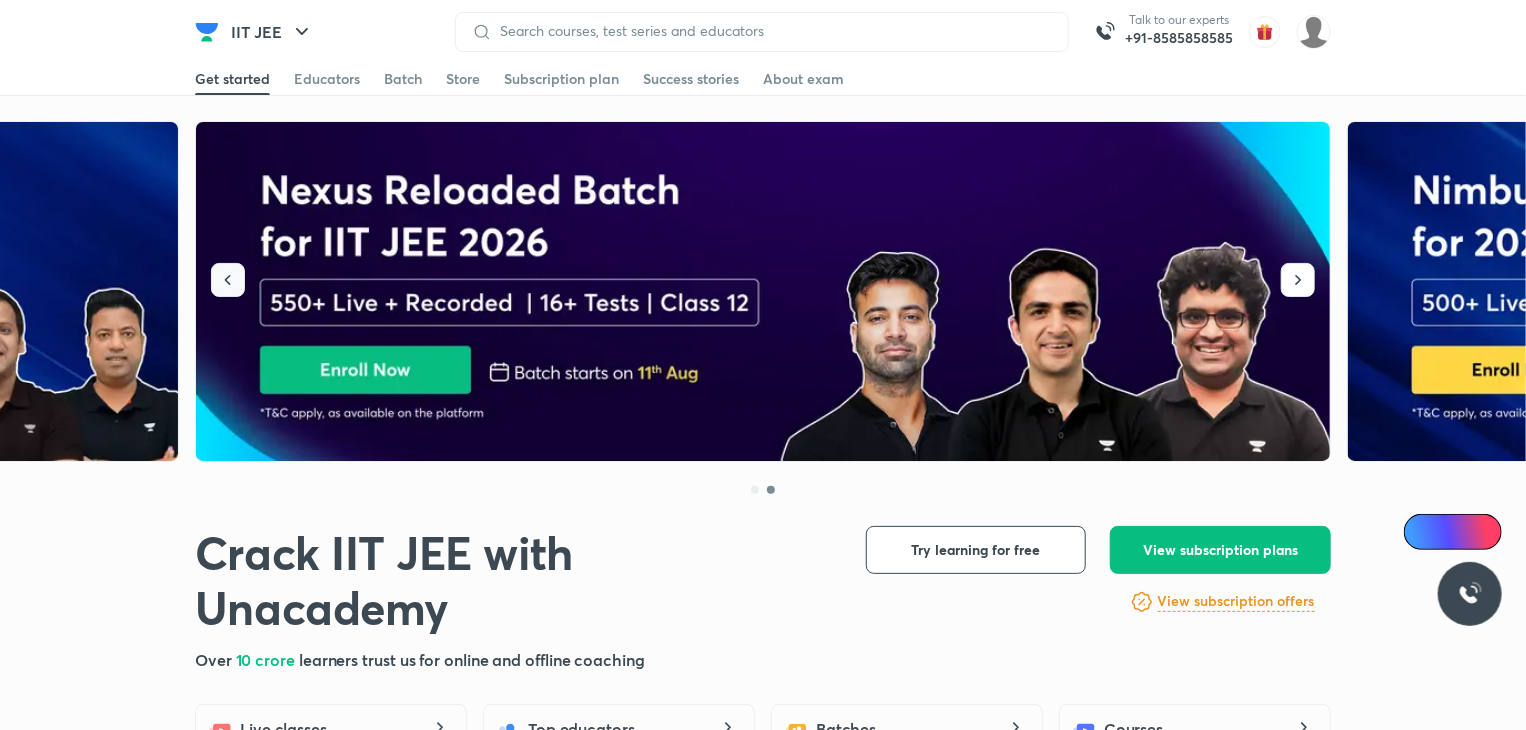 click at bounding box center [228, 280] 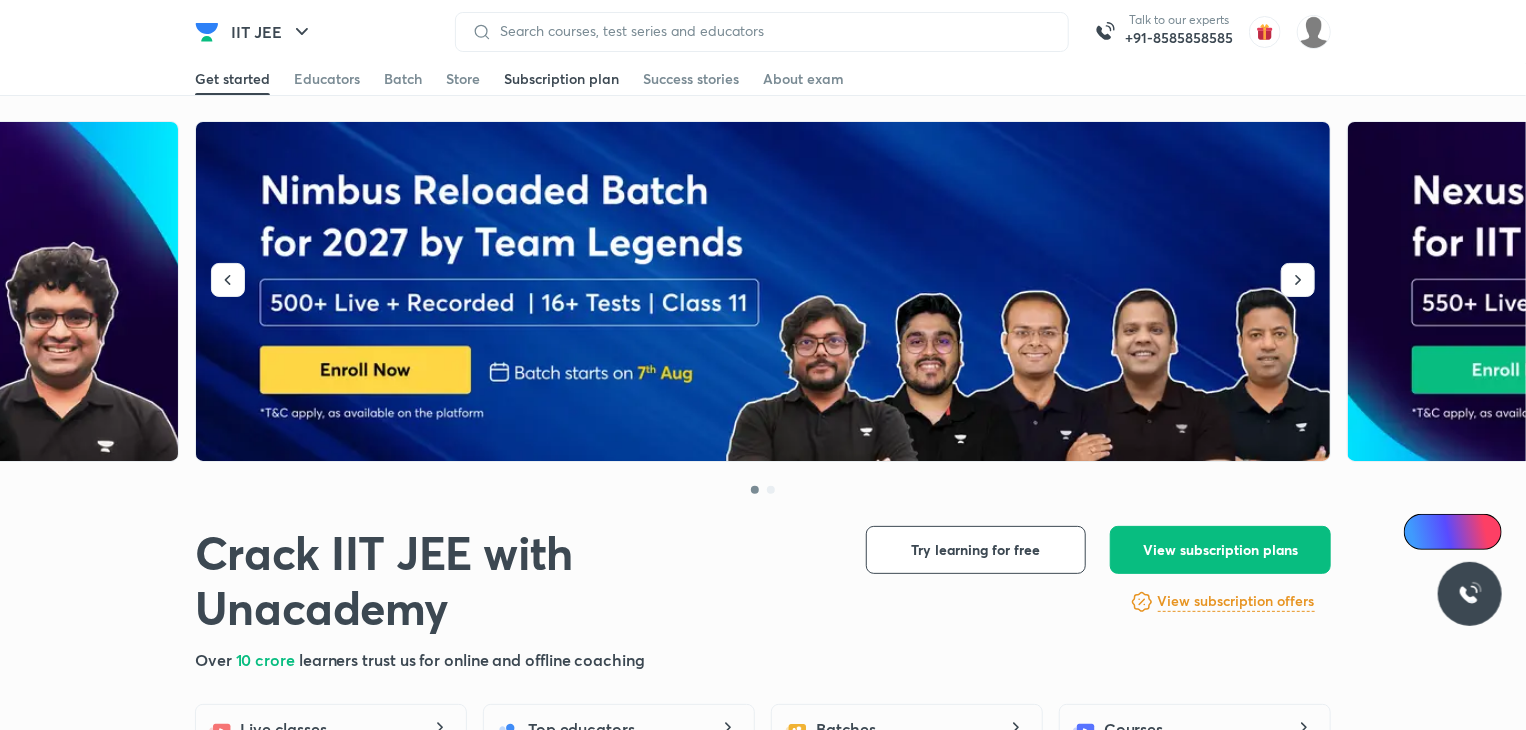 click on "Subscription plan" at bounding box center (561, 79) 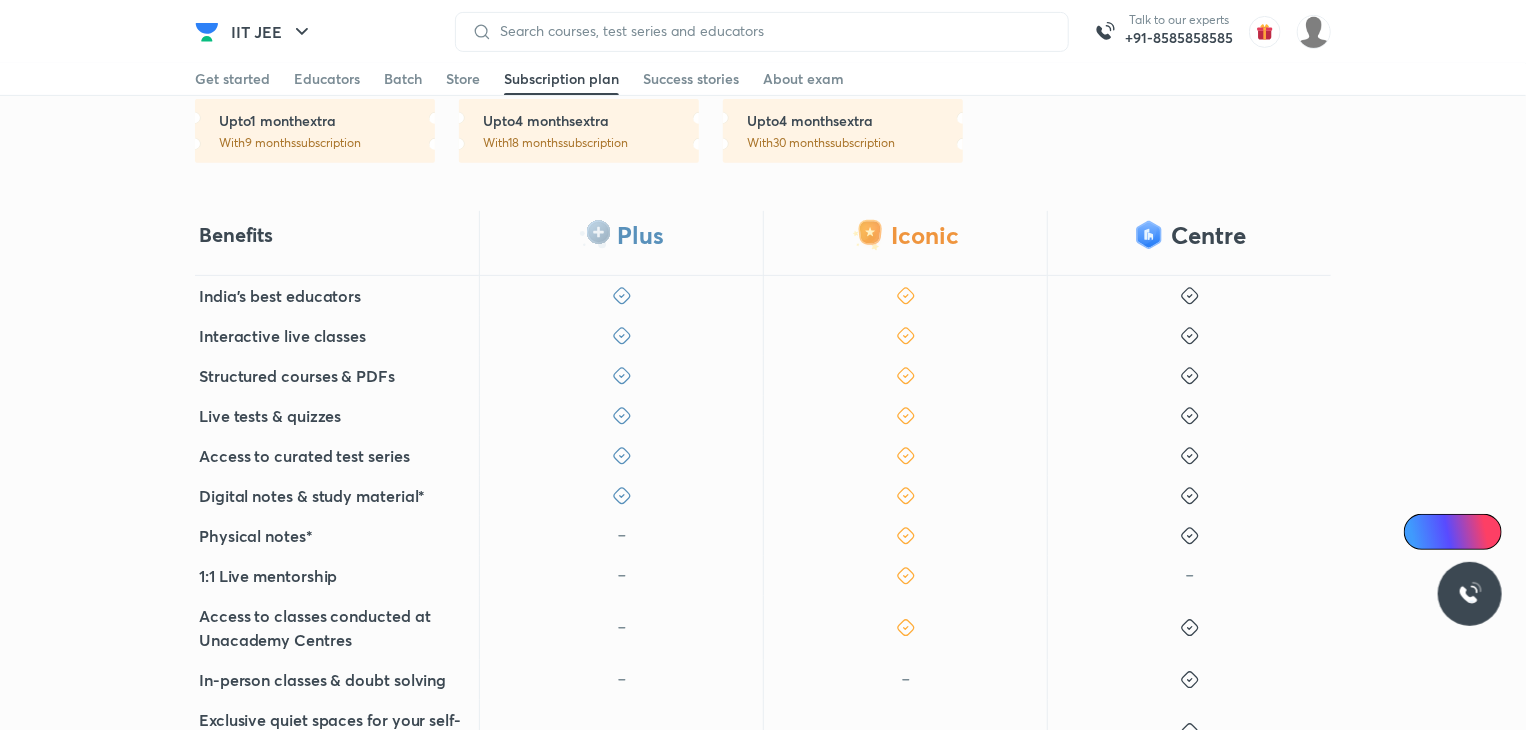 scroll, scrollTop: 364, scrollLeft: 0, axis: vertical 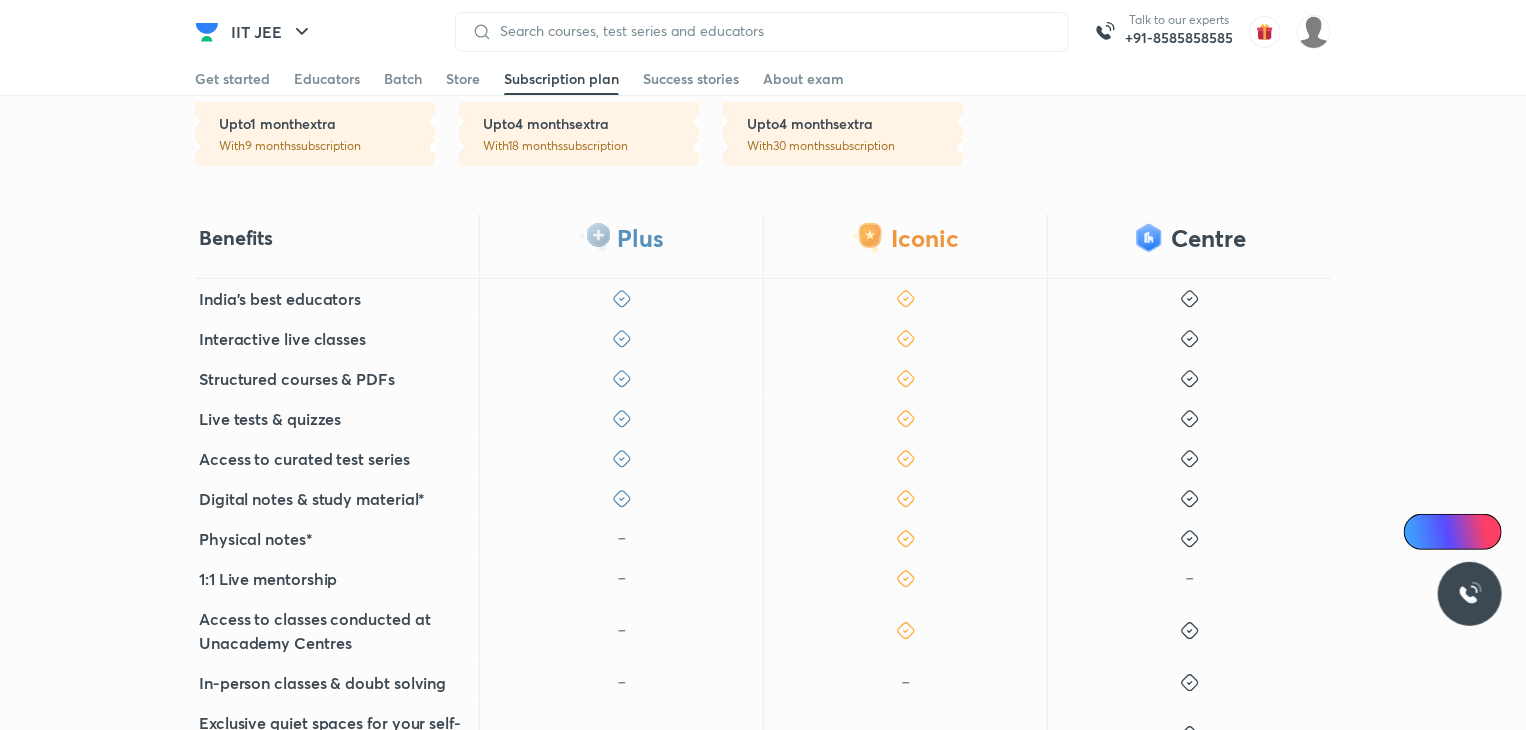click at bounding box center (1189, 459) 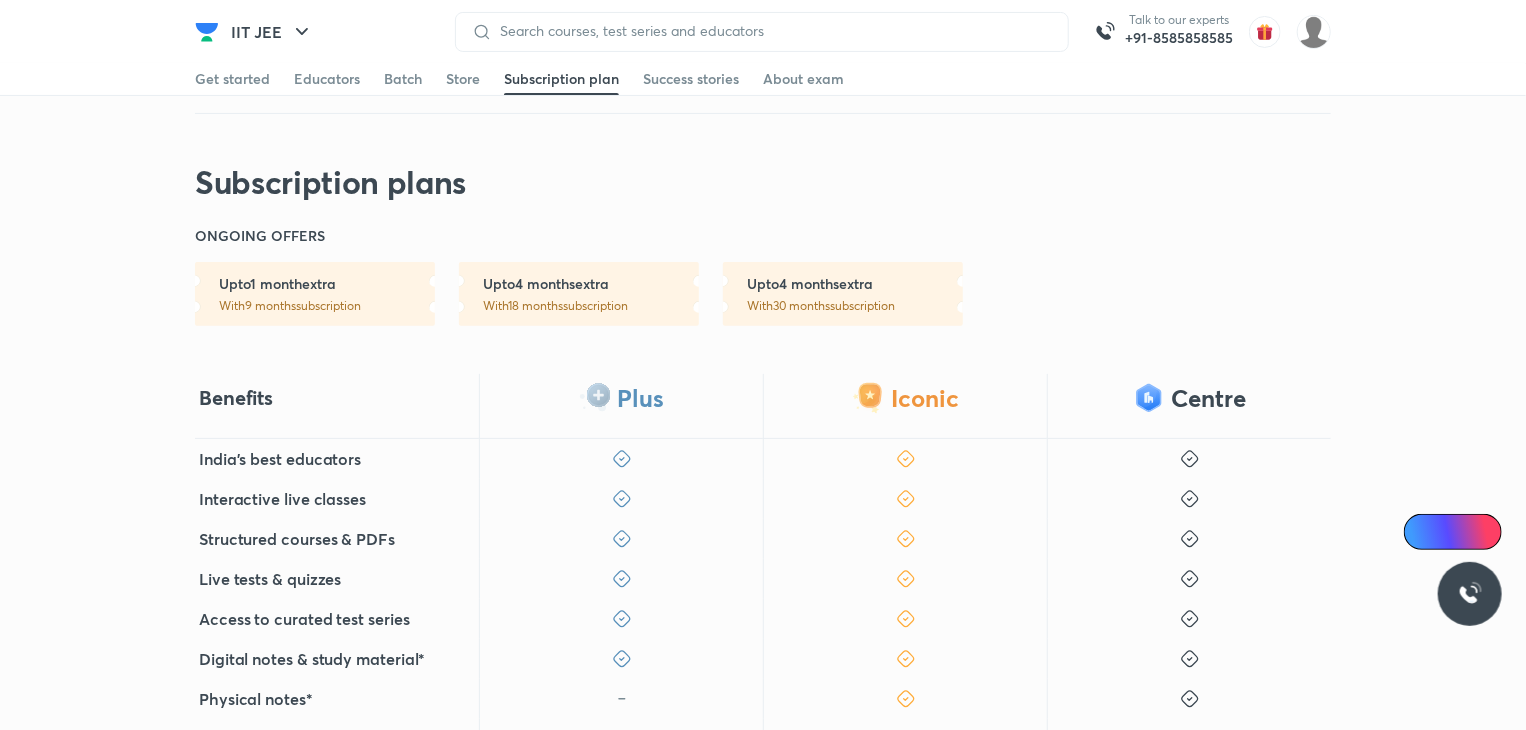 scroll, scrollTop: 204, scrollLeft: 0, axis: vertical 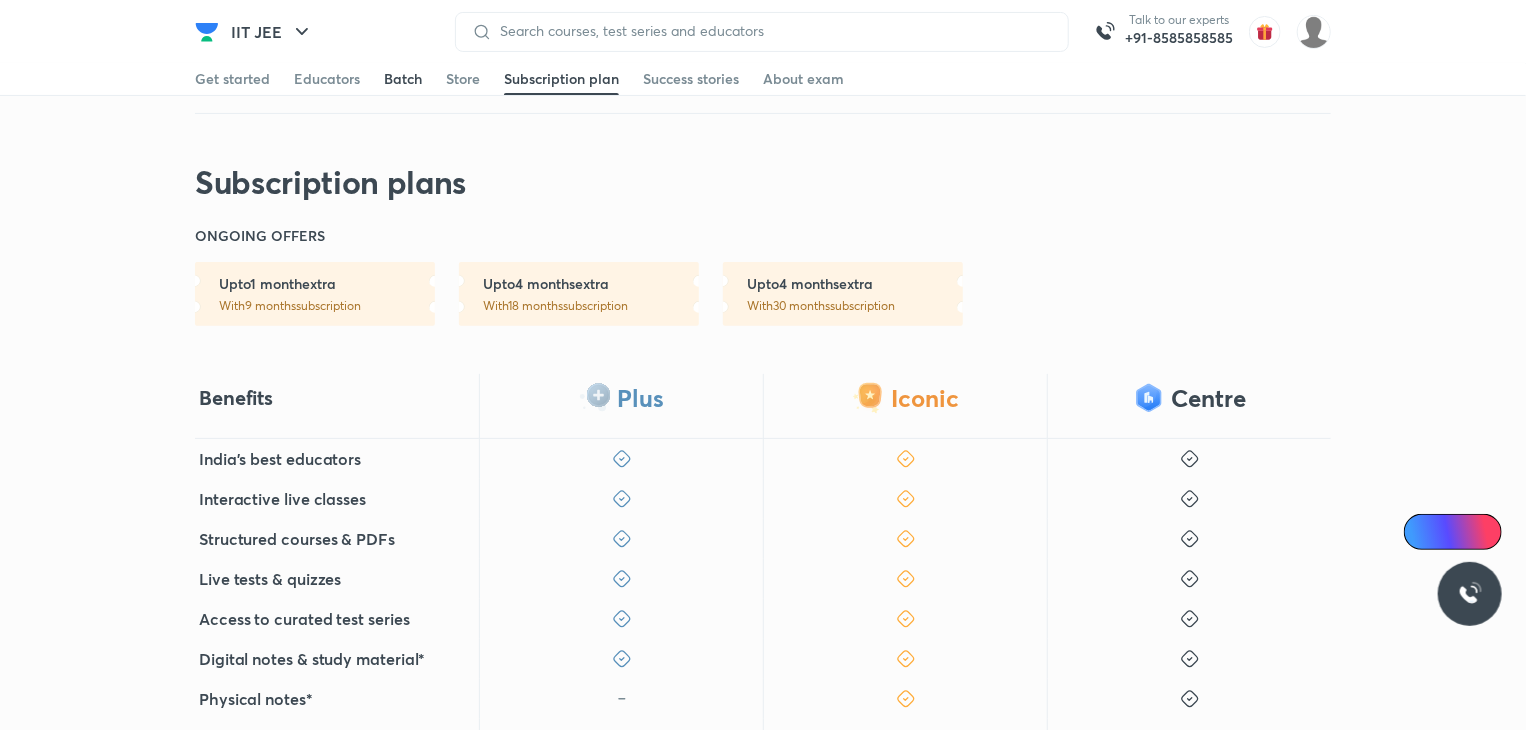 click on "Batch" at bounding box center [403, 79] 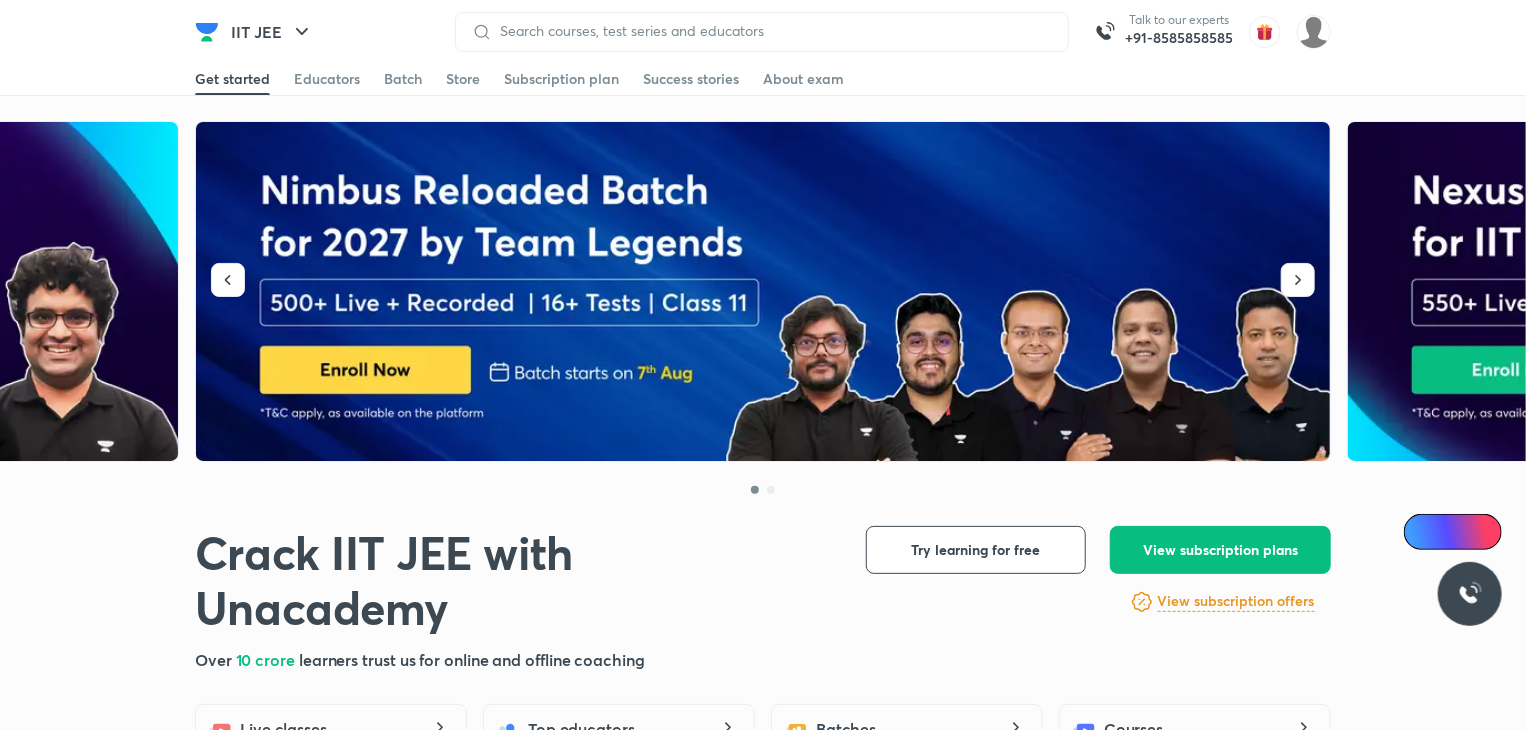 scroll, scrollTop: 0, scrollLeft: 0, axis: both 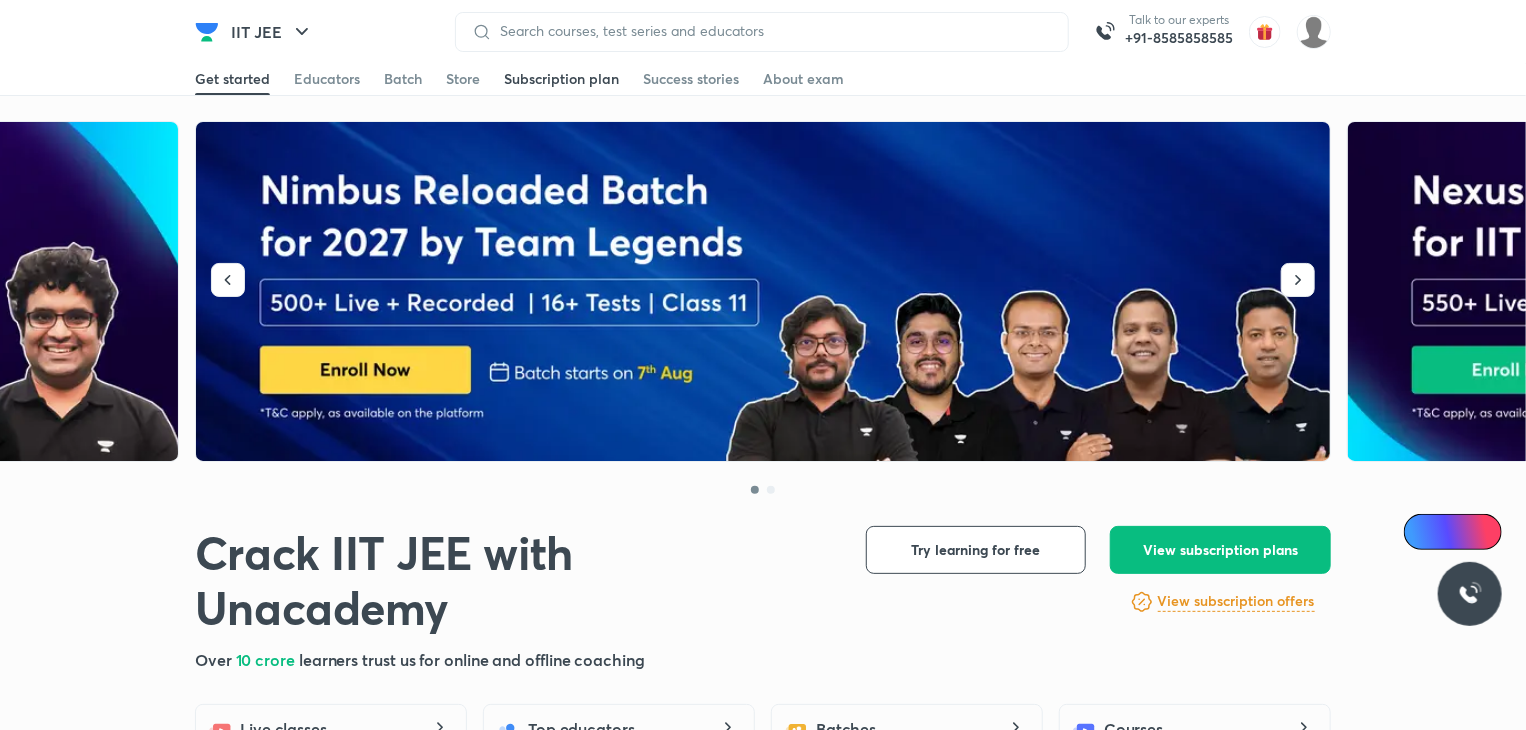 click on "Subscription plan" at bounding box center (561, 79) 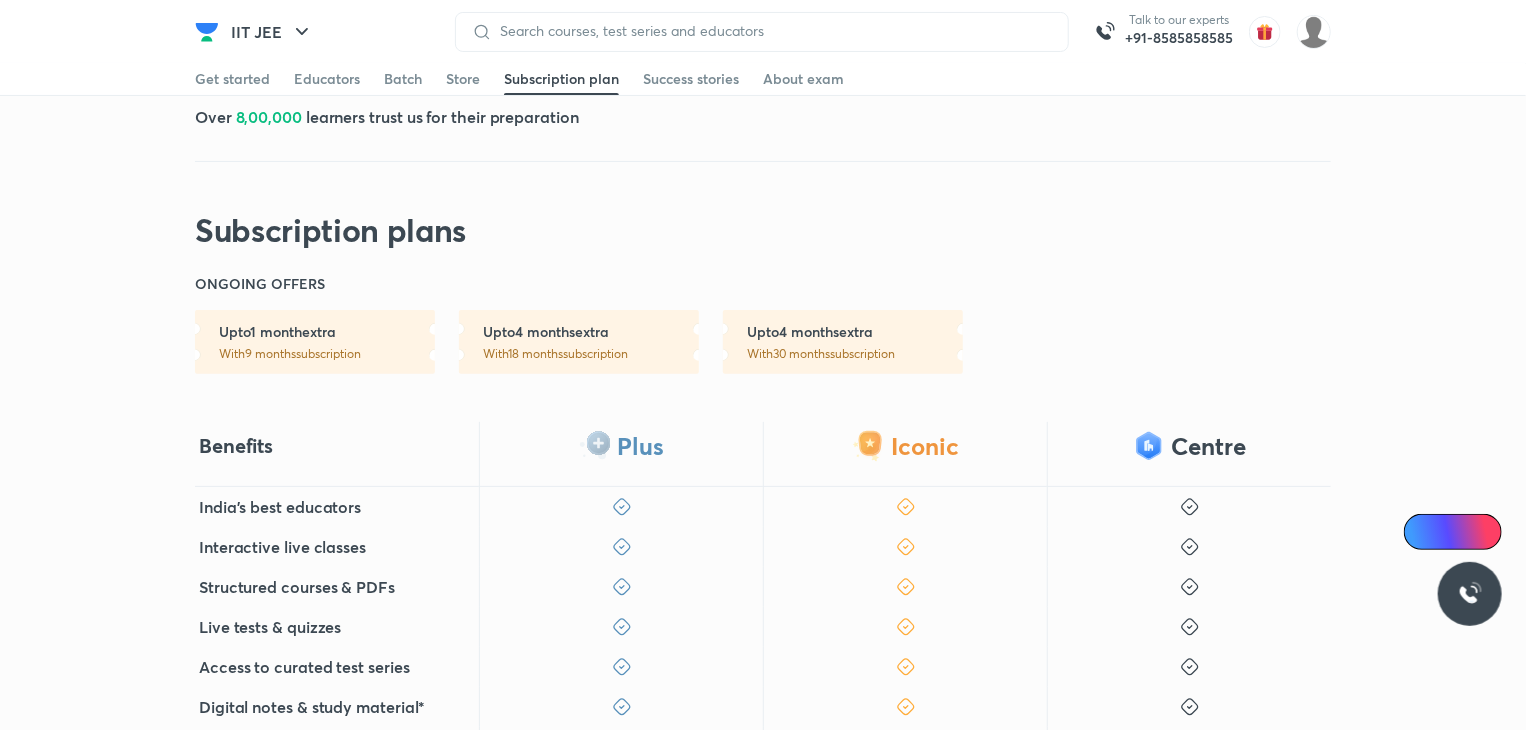 scroll, scrollTop: 0, scrollLeft: 0, axis: both 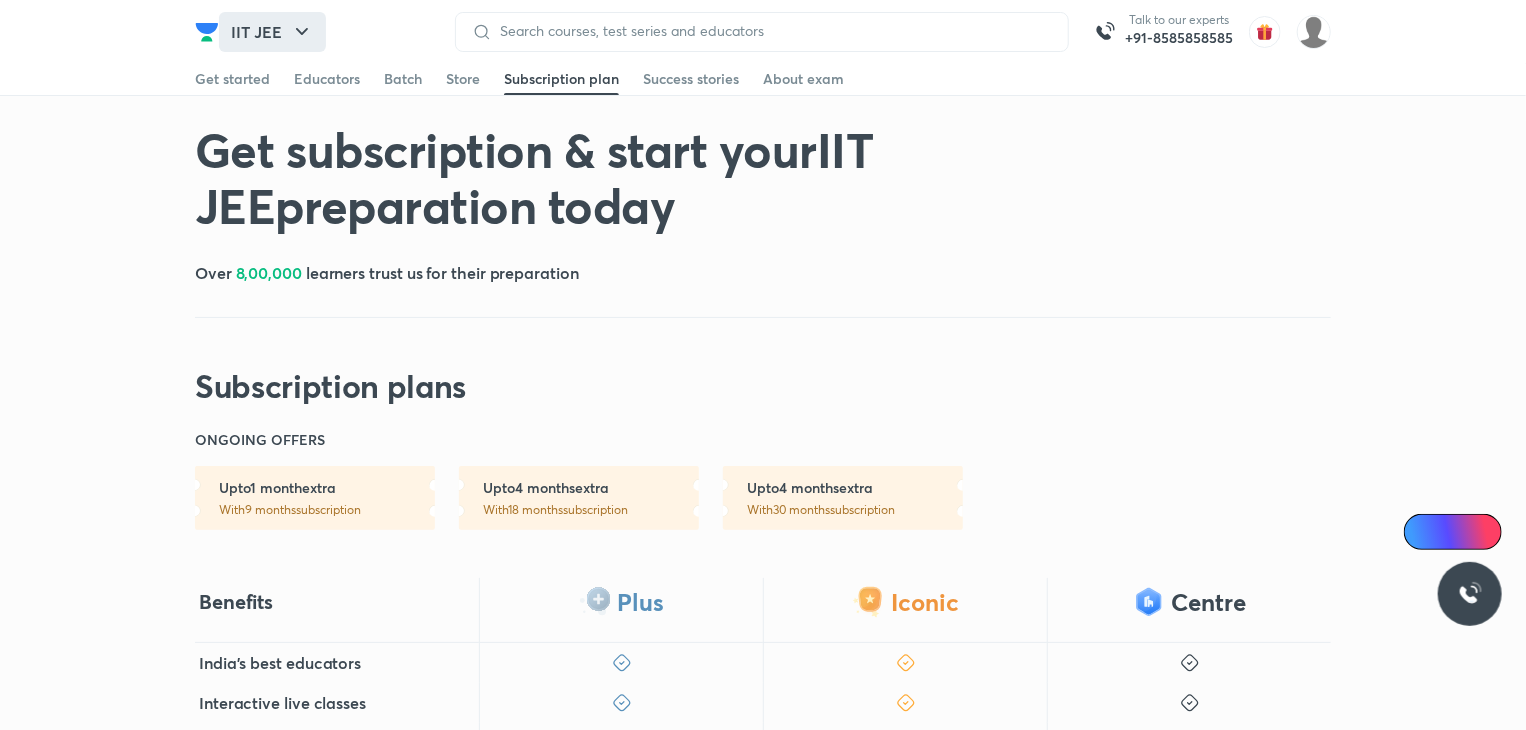 click on "IIT JEE" at bounding box center [272, 32] 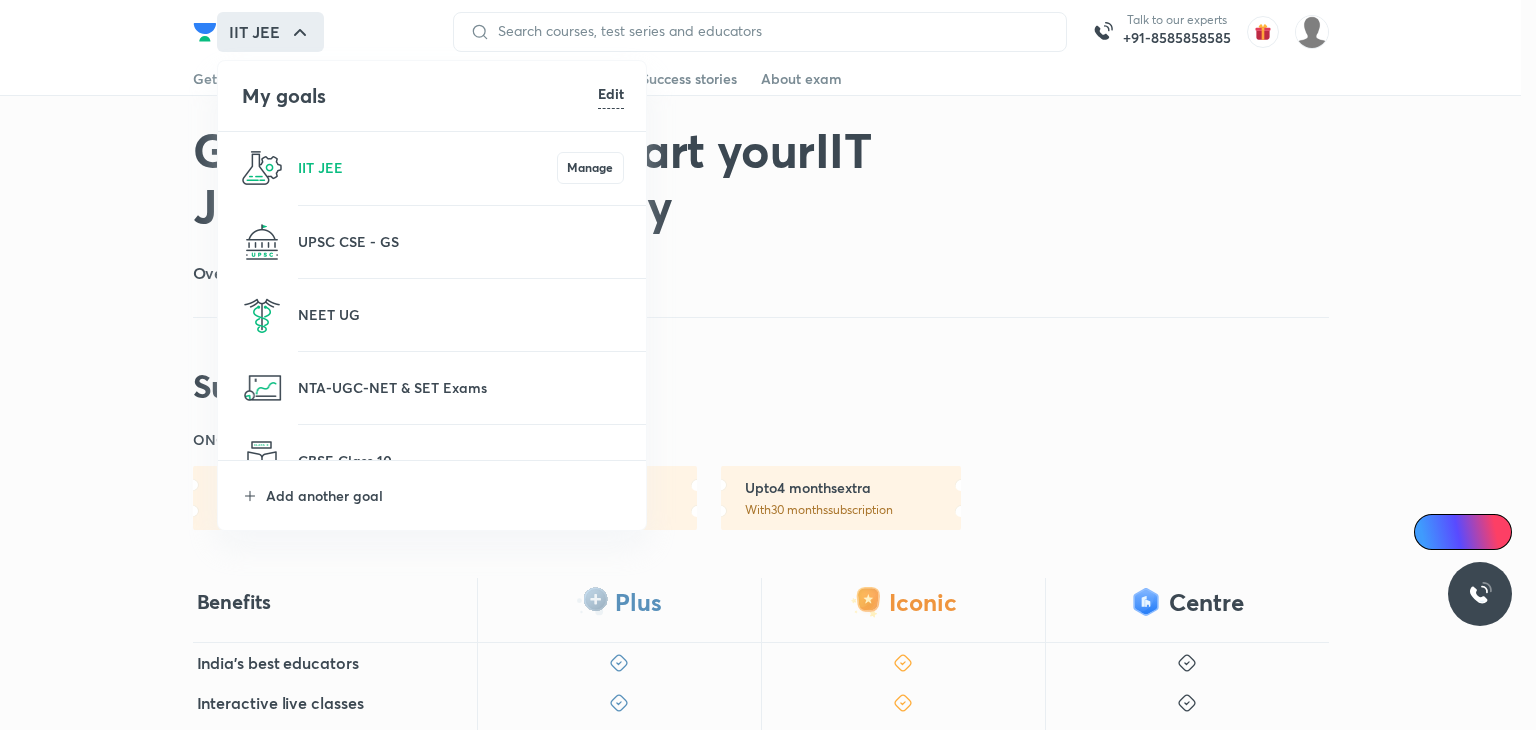 click on "NEET UG" at bounding box center [433, 315] 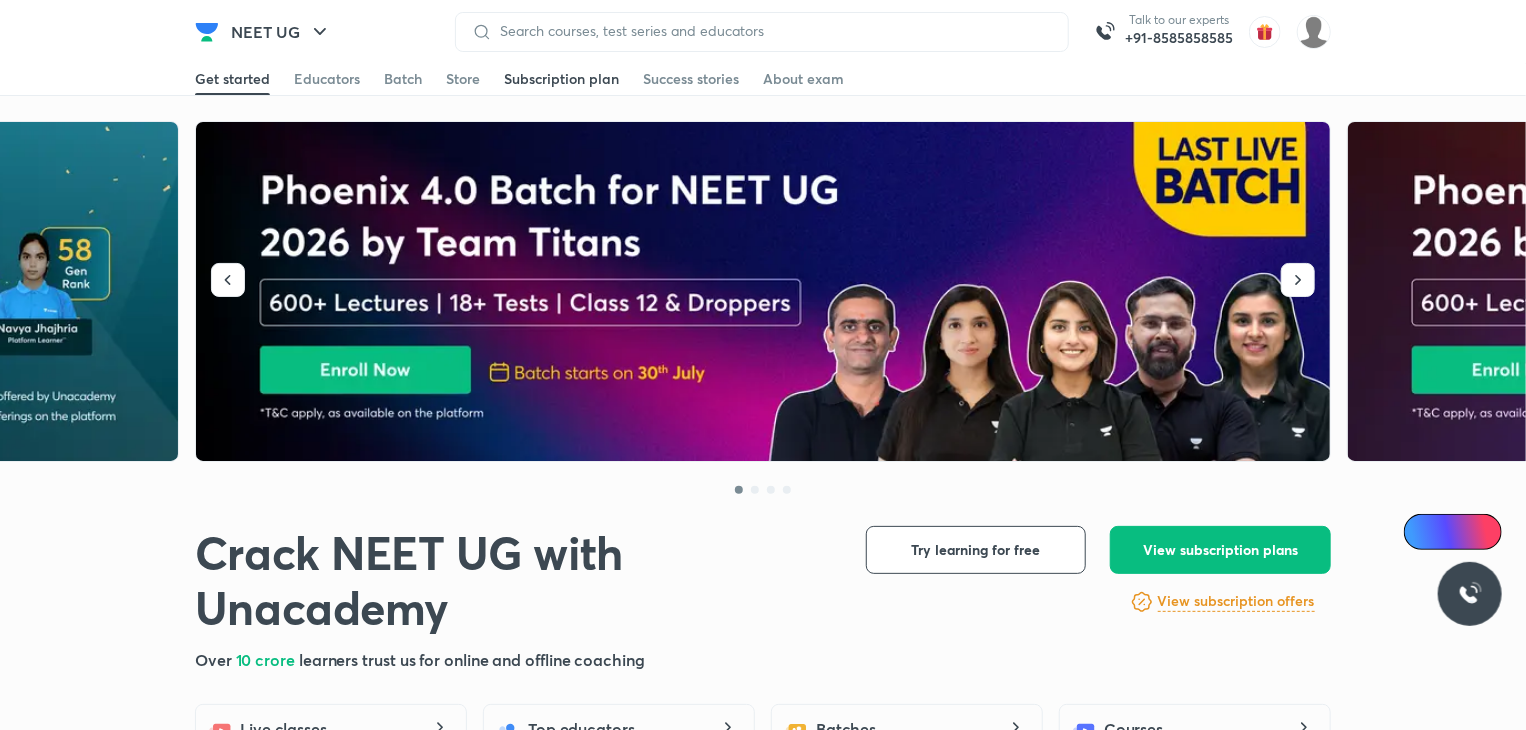 click on "Subscription plan" at bounding box center (561, 79) 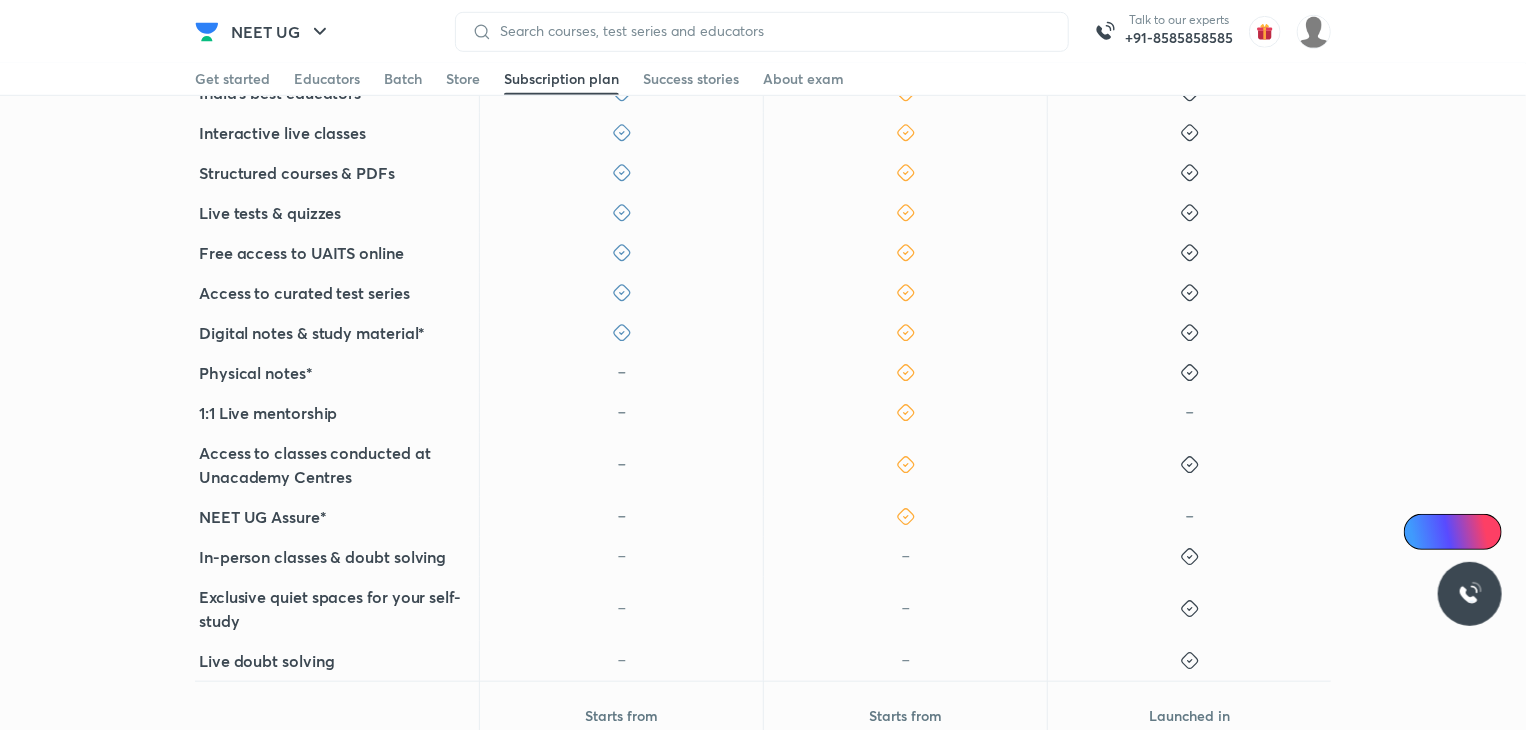 scroll, scrollTop: 656, scrollLeft: 0, axis: vertical 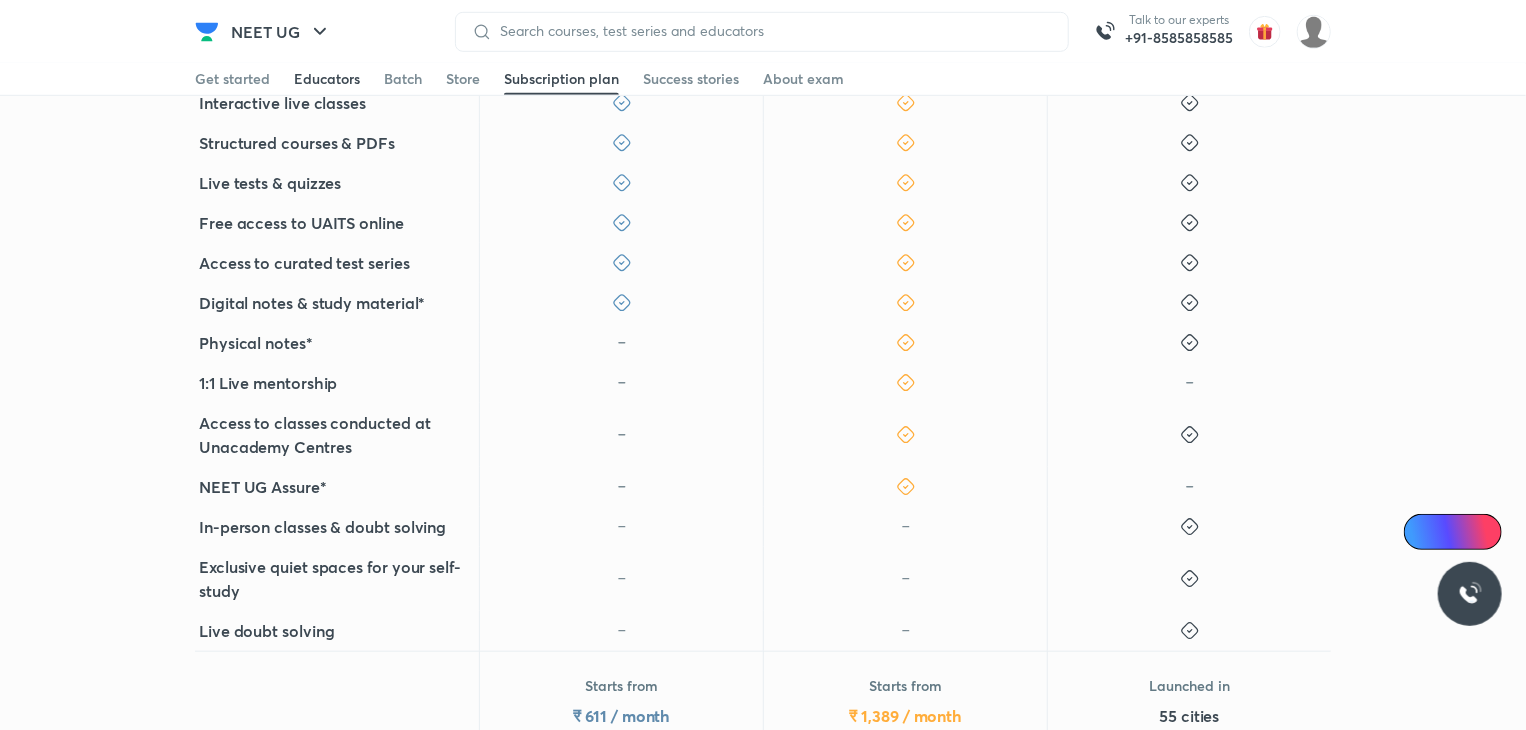 click on "Educators" at bounding box center [327, 79] 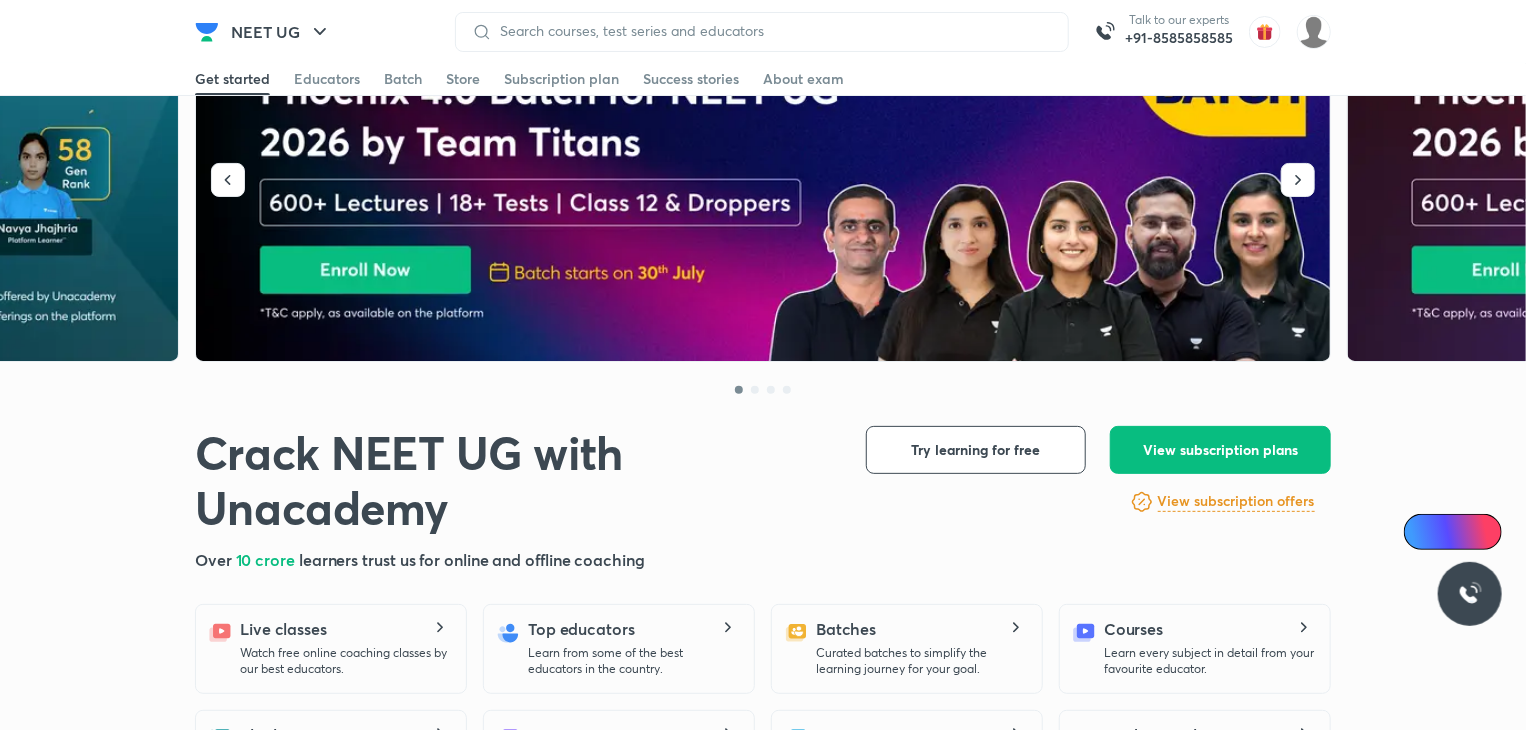 scroll, scrollTop: 0, scrollLeft: 0, axis: both 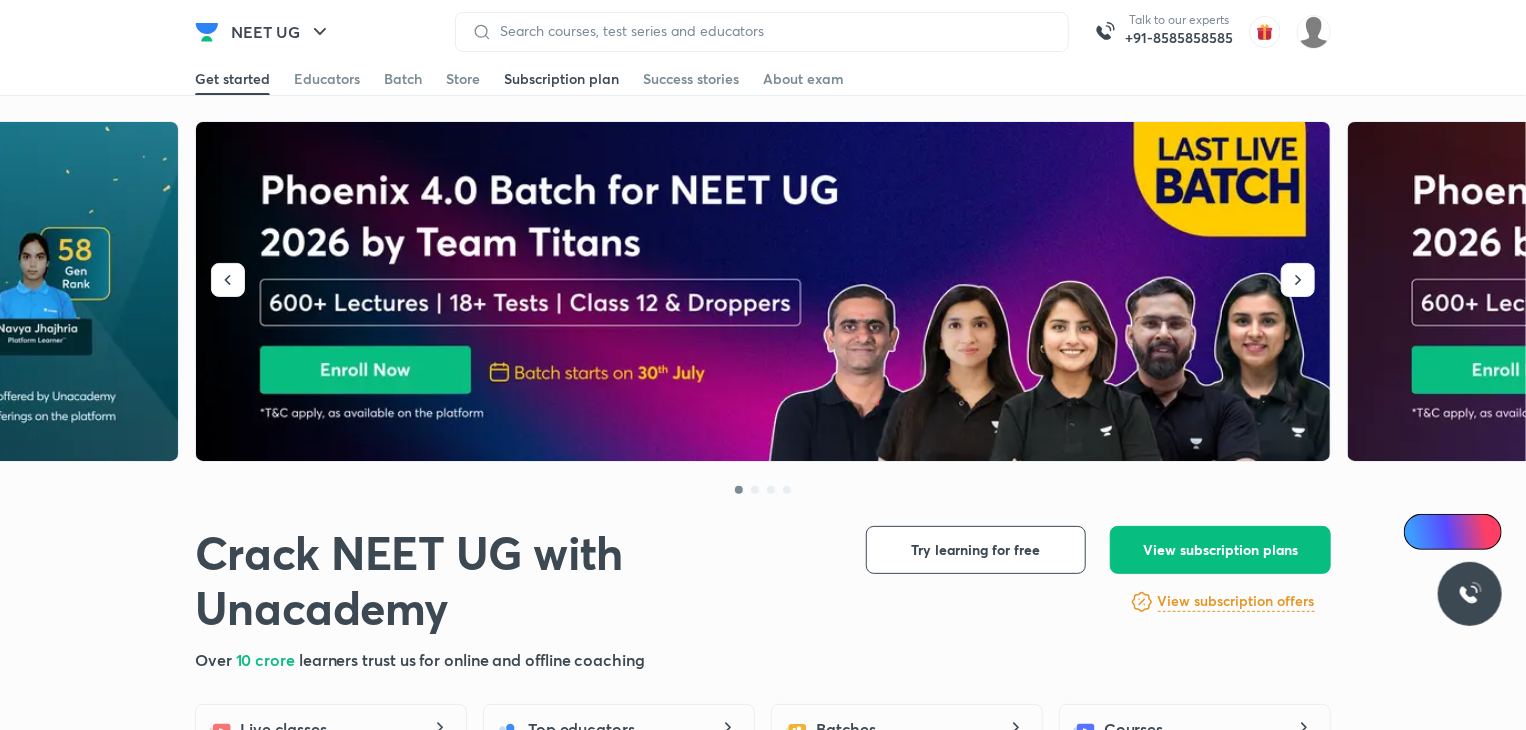 click on "Subscription plan" at bounding box center [561, 79] 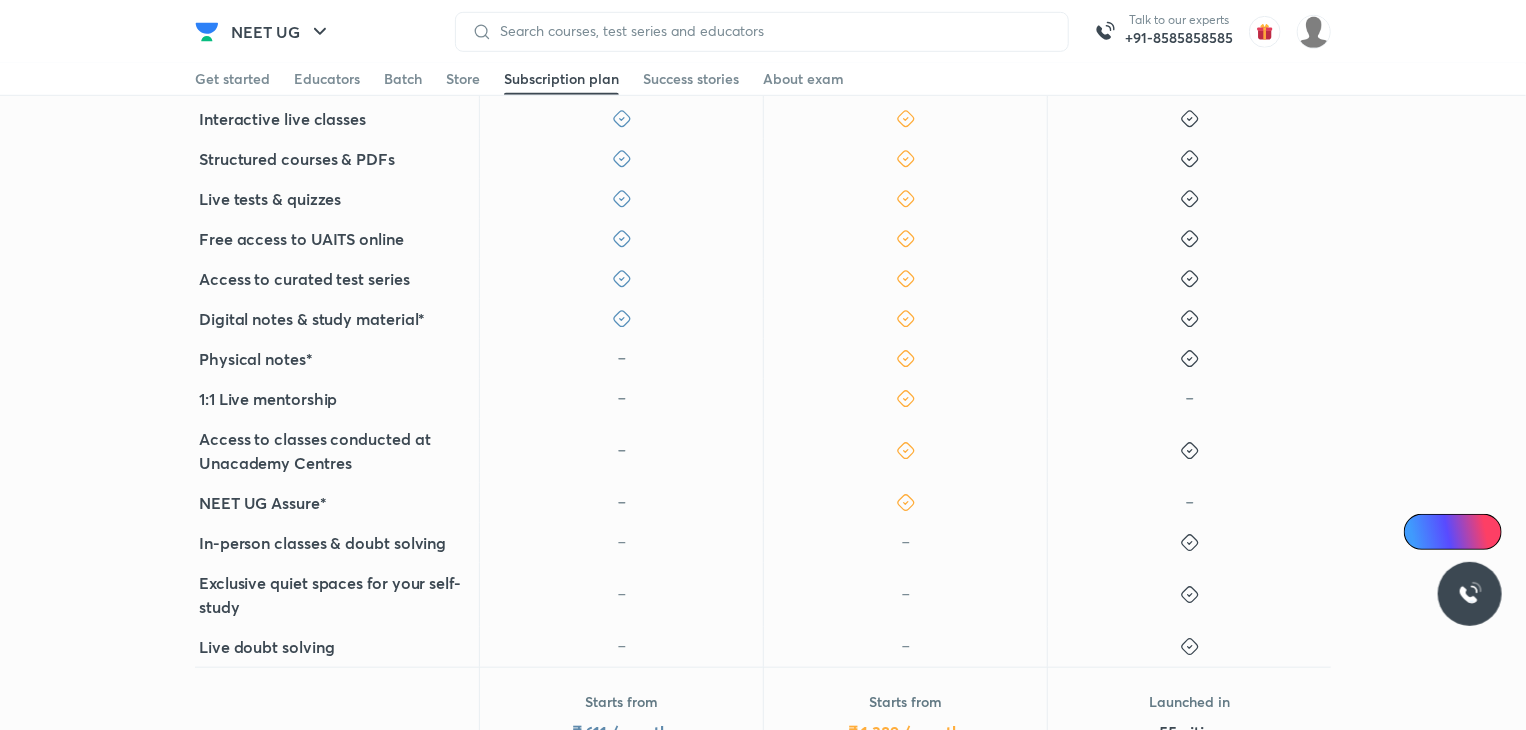 scroll, scrollTop: 628, scrollLeft: 0, axis: vertical 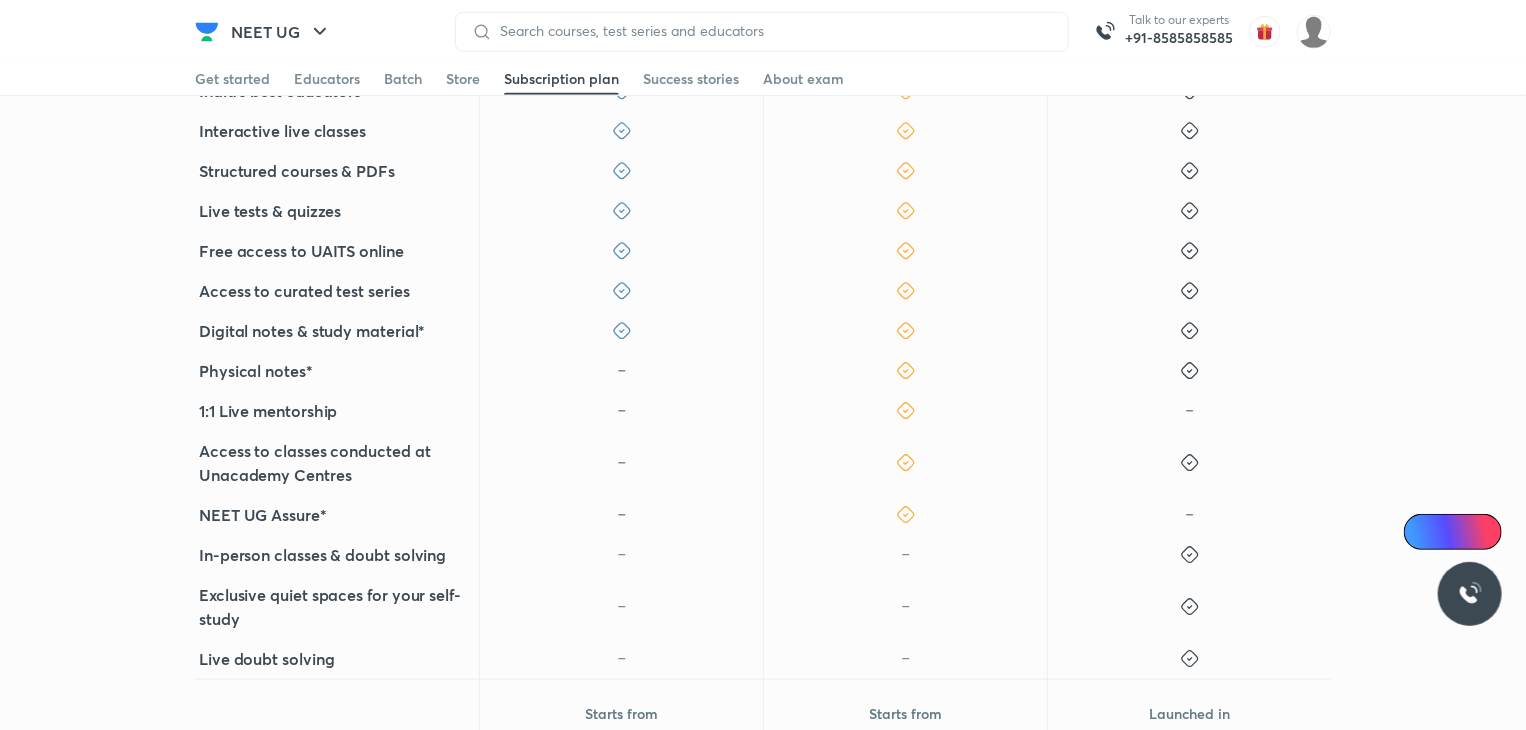 drag, startPoint x: 805, startPoint y: 401, endPoint x: 3, endPoint y: 614, distance: 829.803 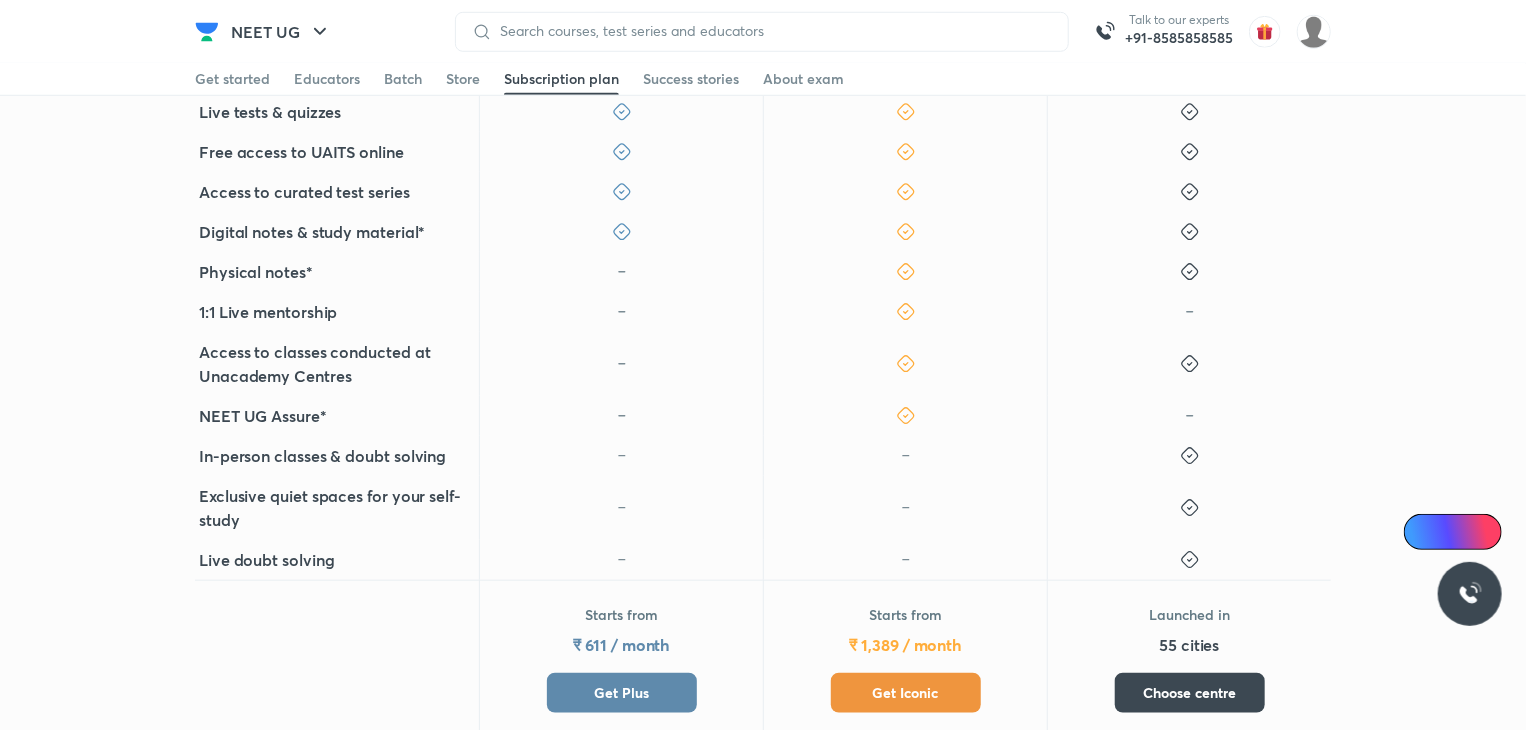 scroll, scrollTop: 726, scrollLeft: 0, axis: vertical 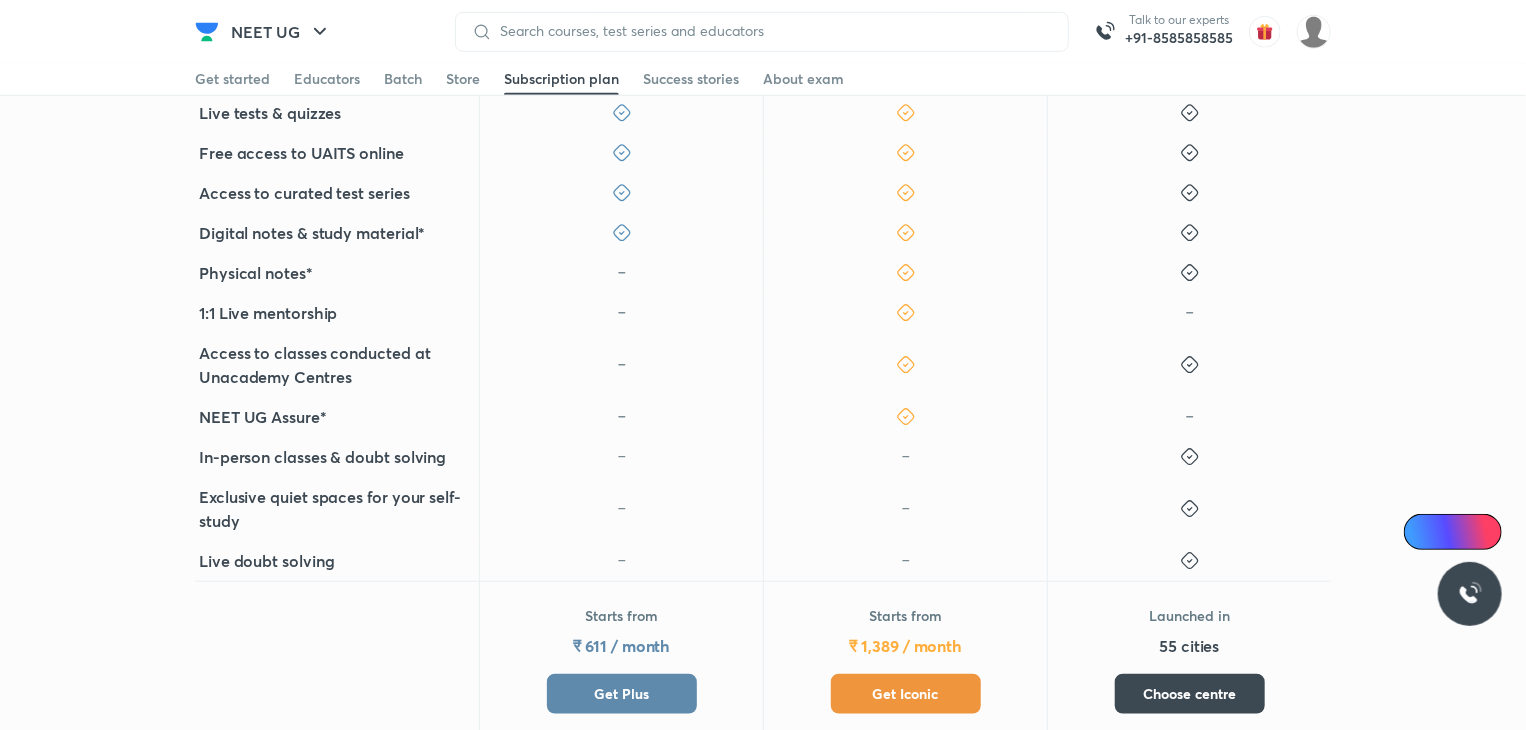 click on "Get Plus" at bounding box center [622, 694] 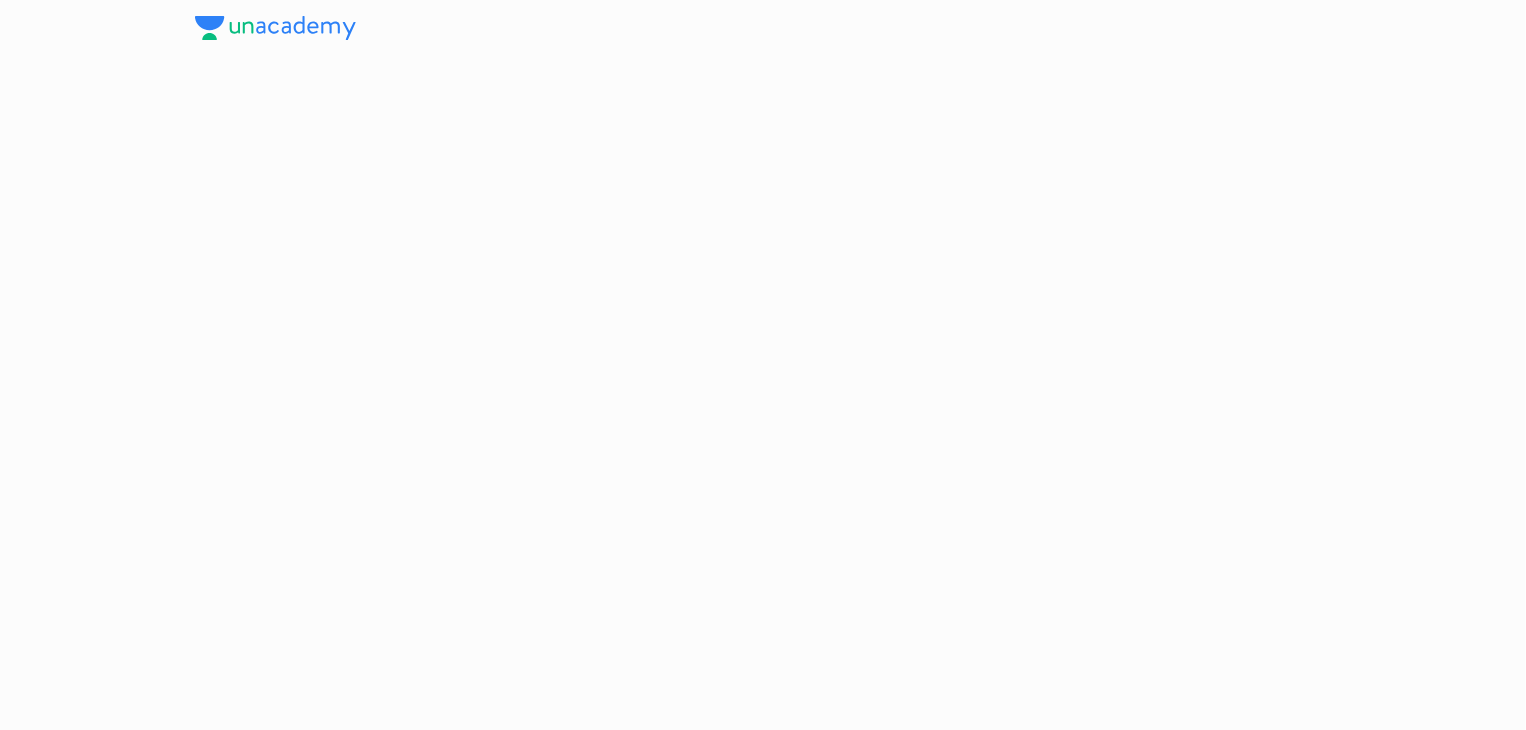 scroll, scrollTop: 0, scrollLeft: 0, axis: both 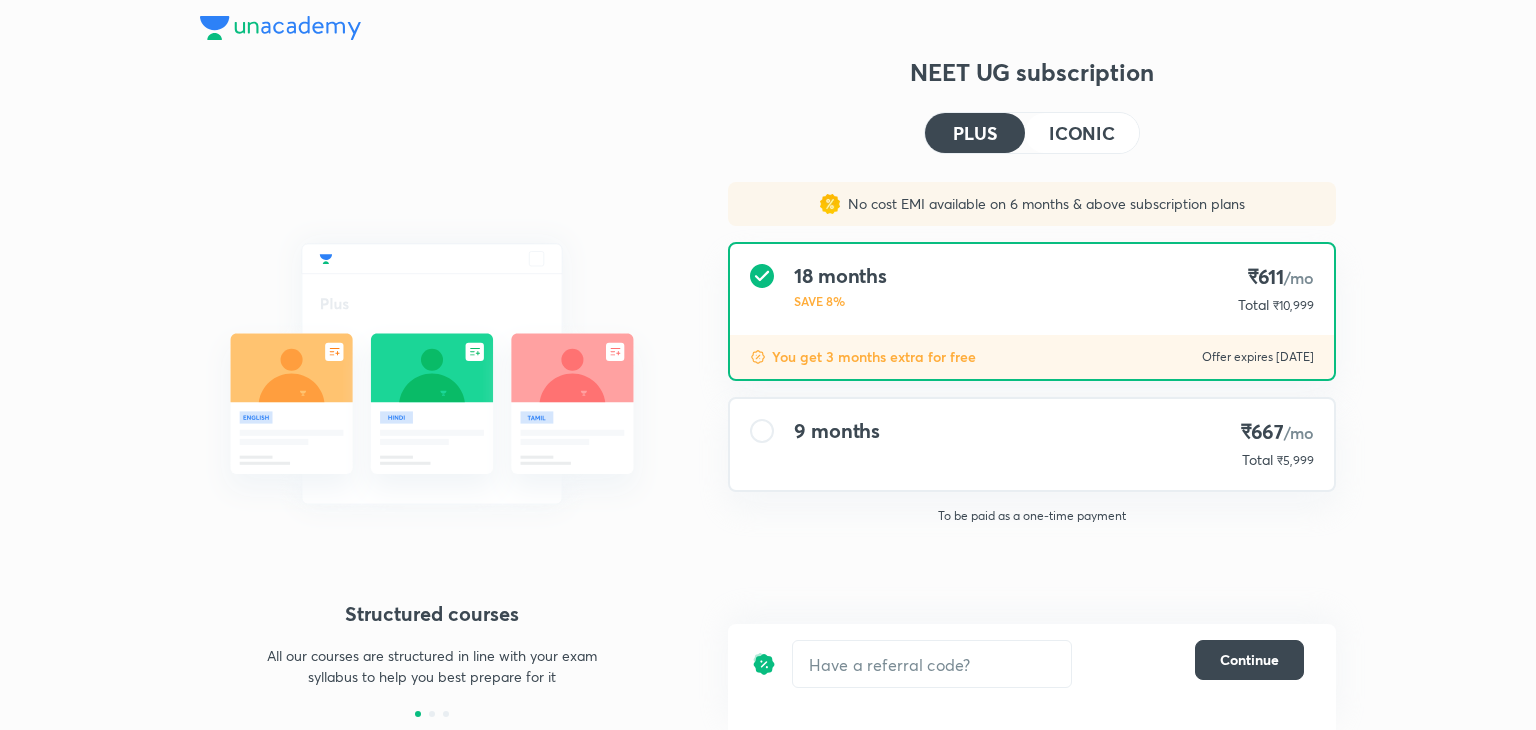click on "9 months ₹667  /mo Total ₹5,999" at bounding box center (1032, 444) 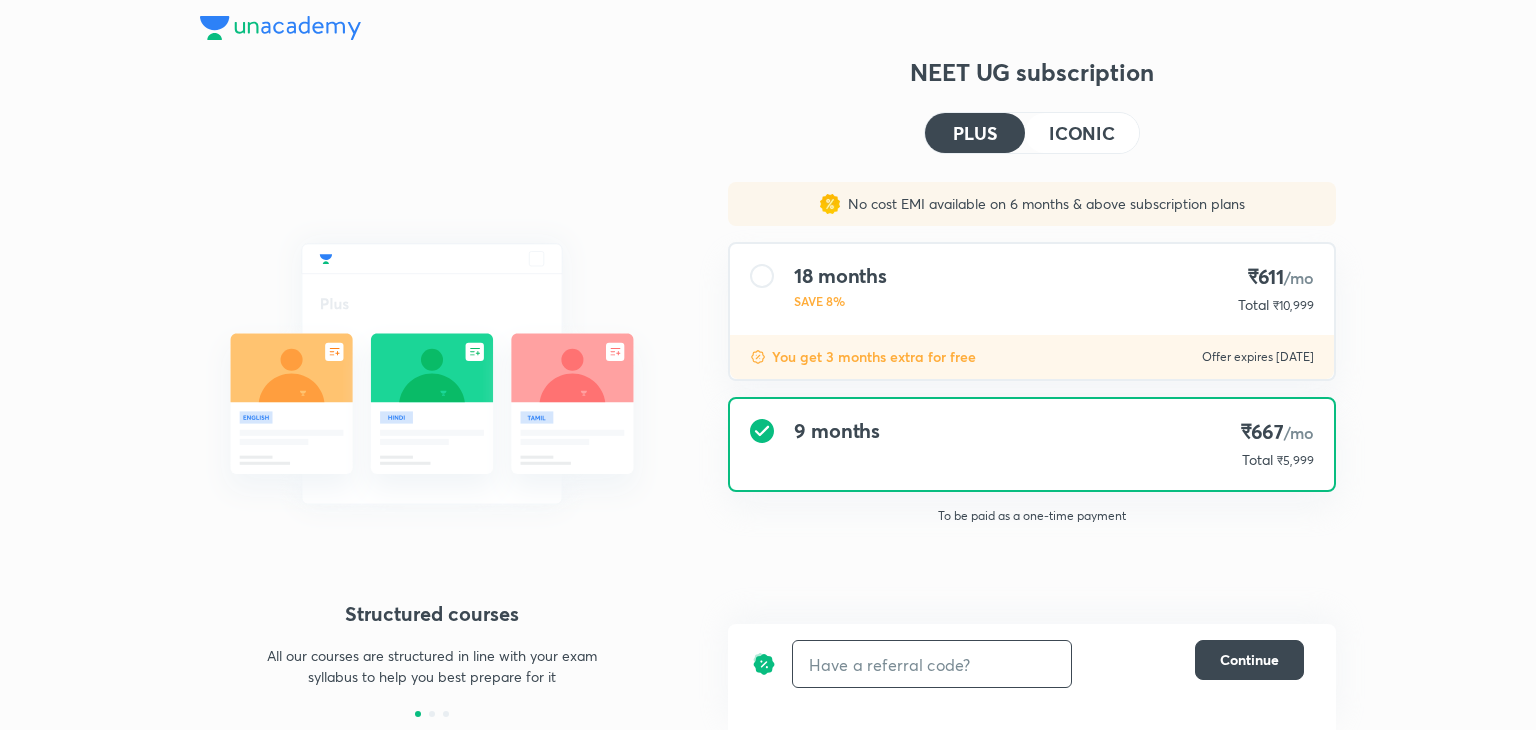 click at bounding box center [932, 664] 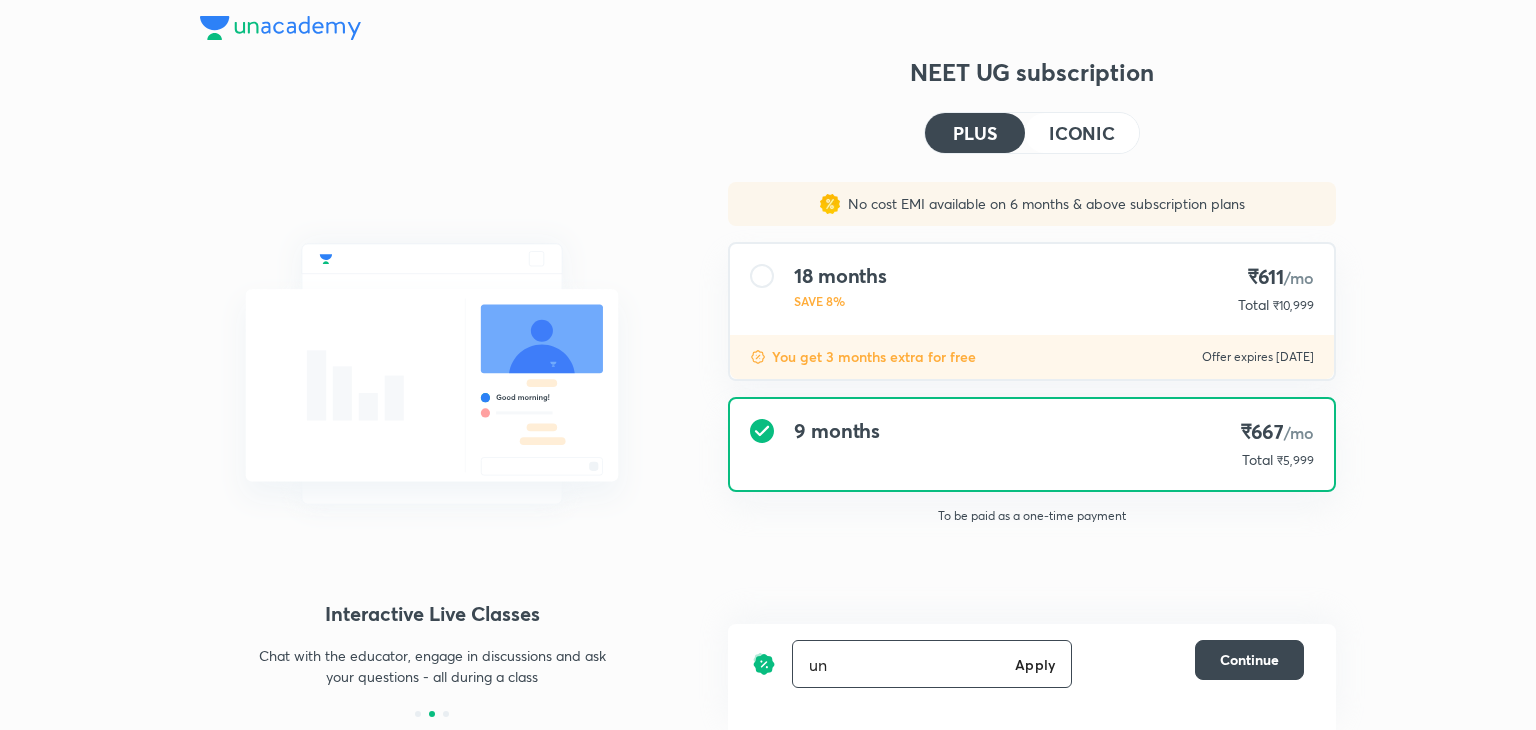type on "u" 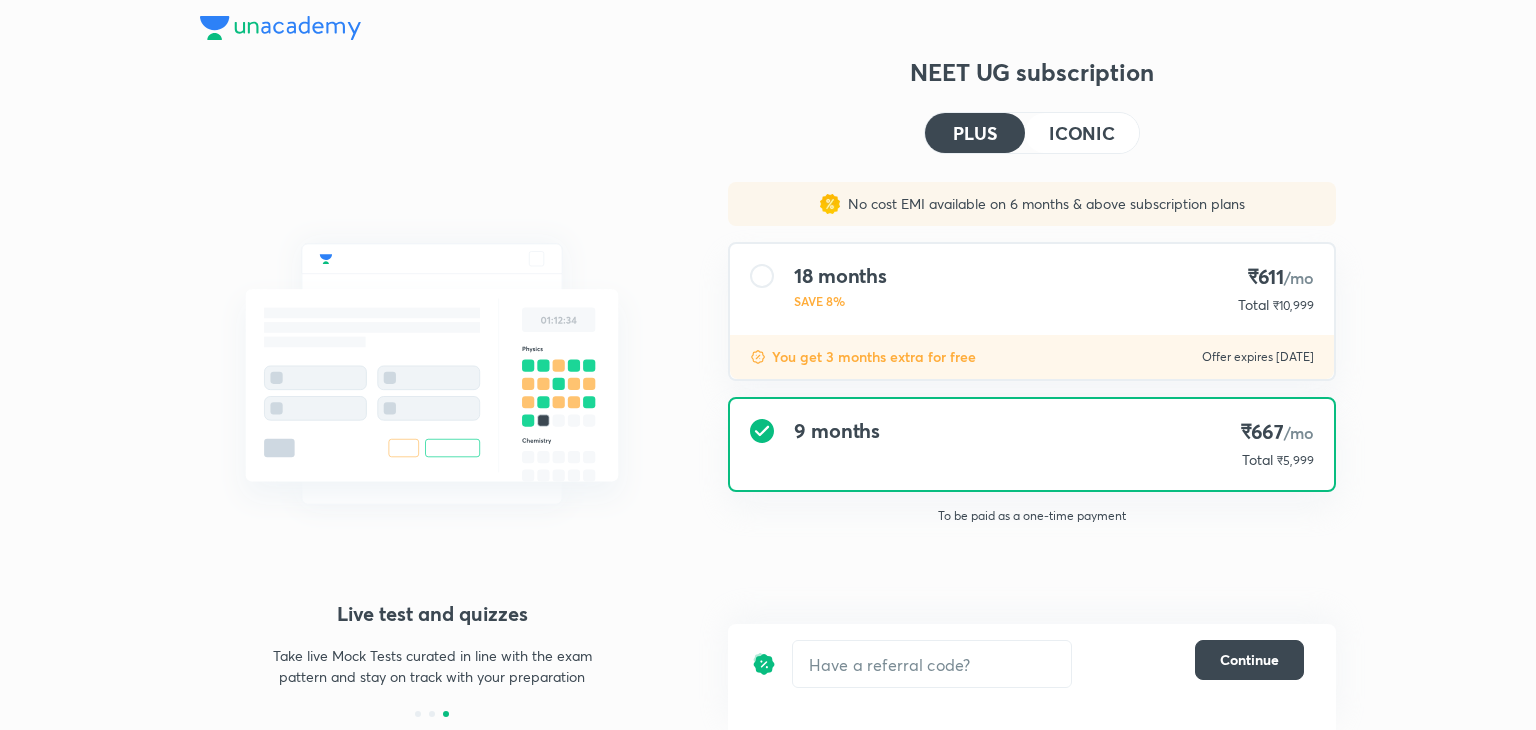 click on "ICONIC" at bounding box center [1082, 133] 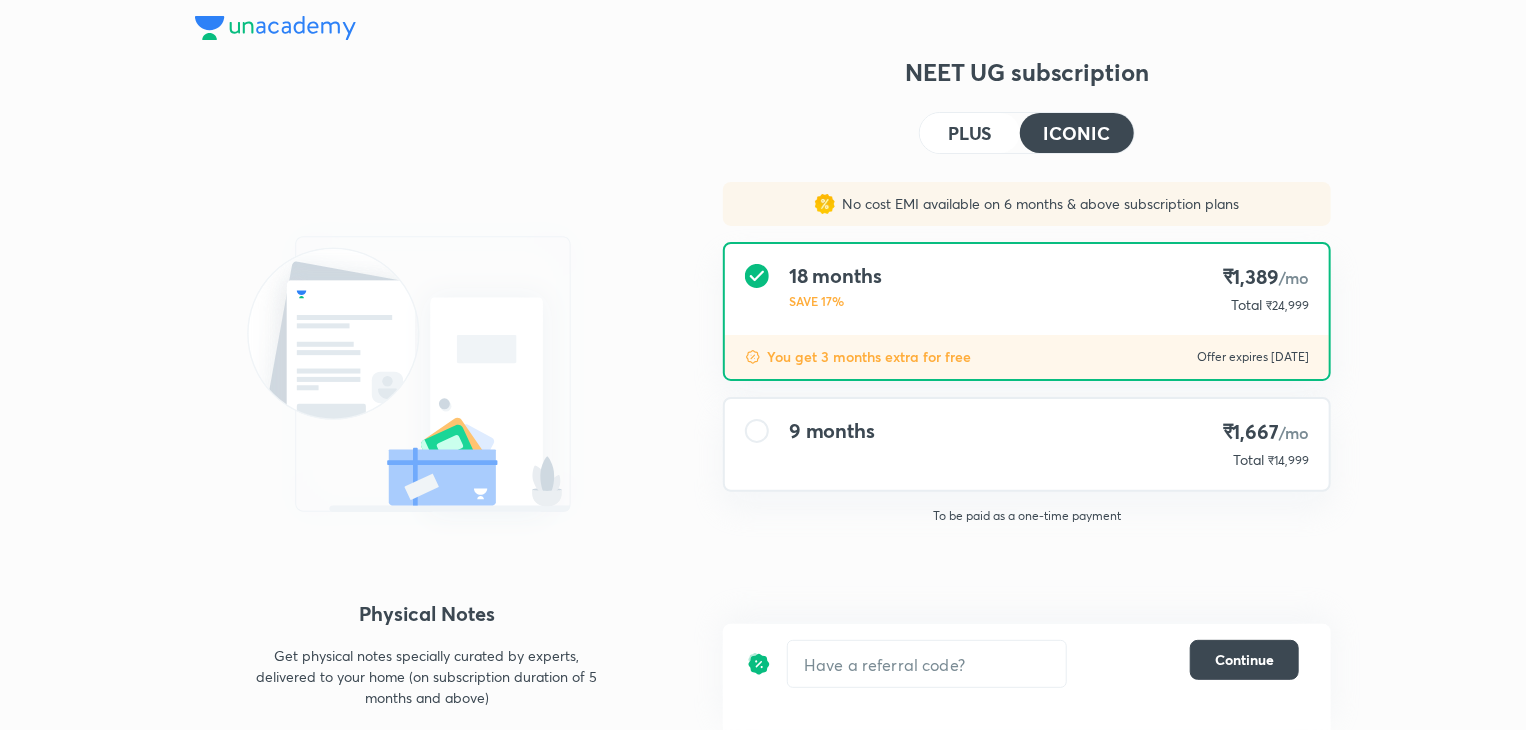 click on "Total" at bounding box center (1248, 460) 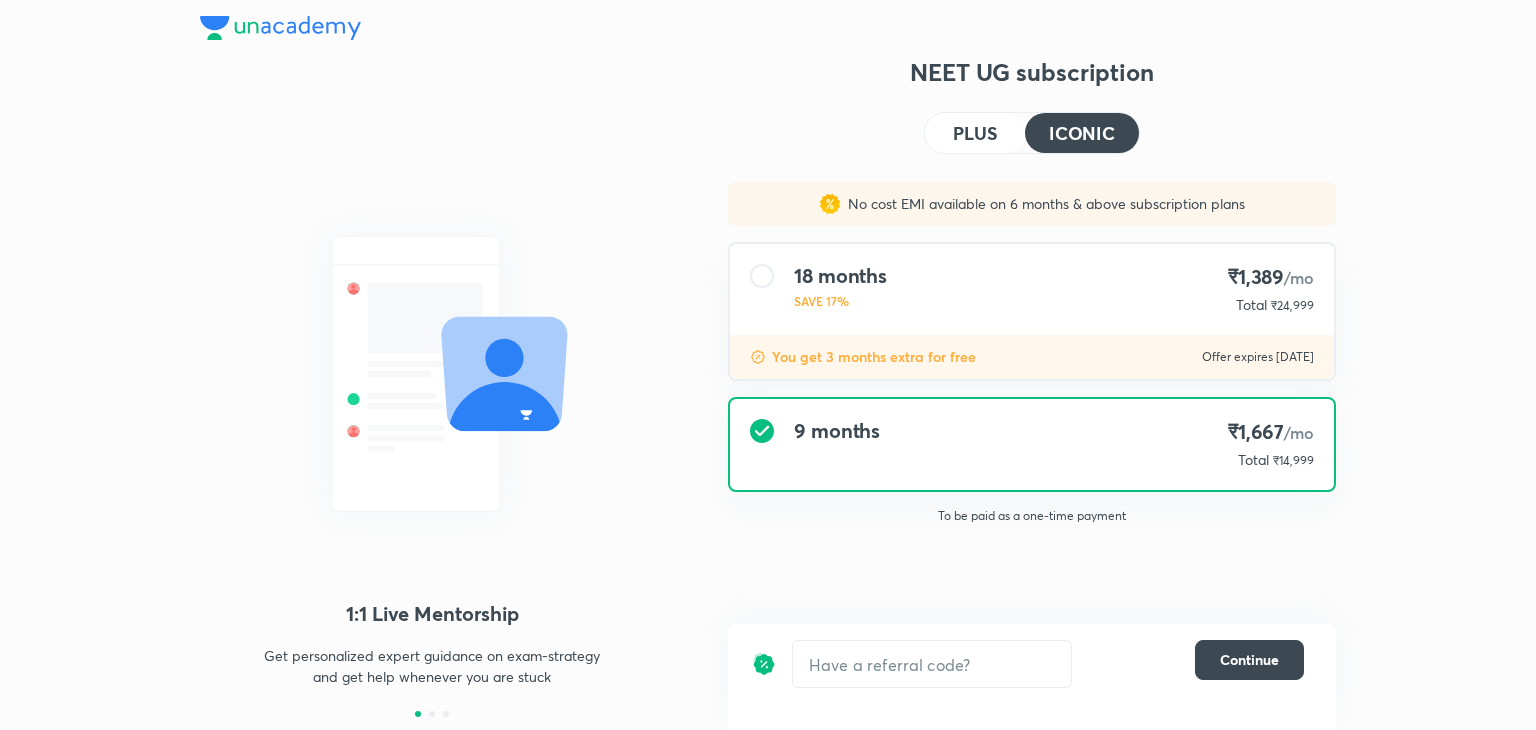 click on "PLUS" at bounding box center (975, 133) 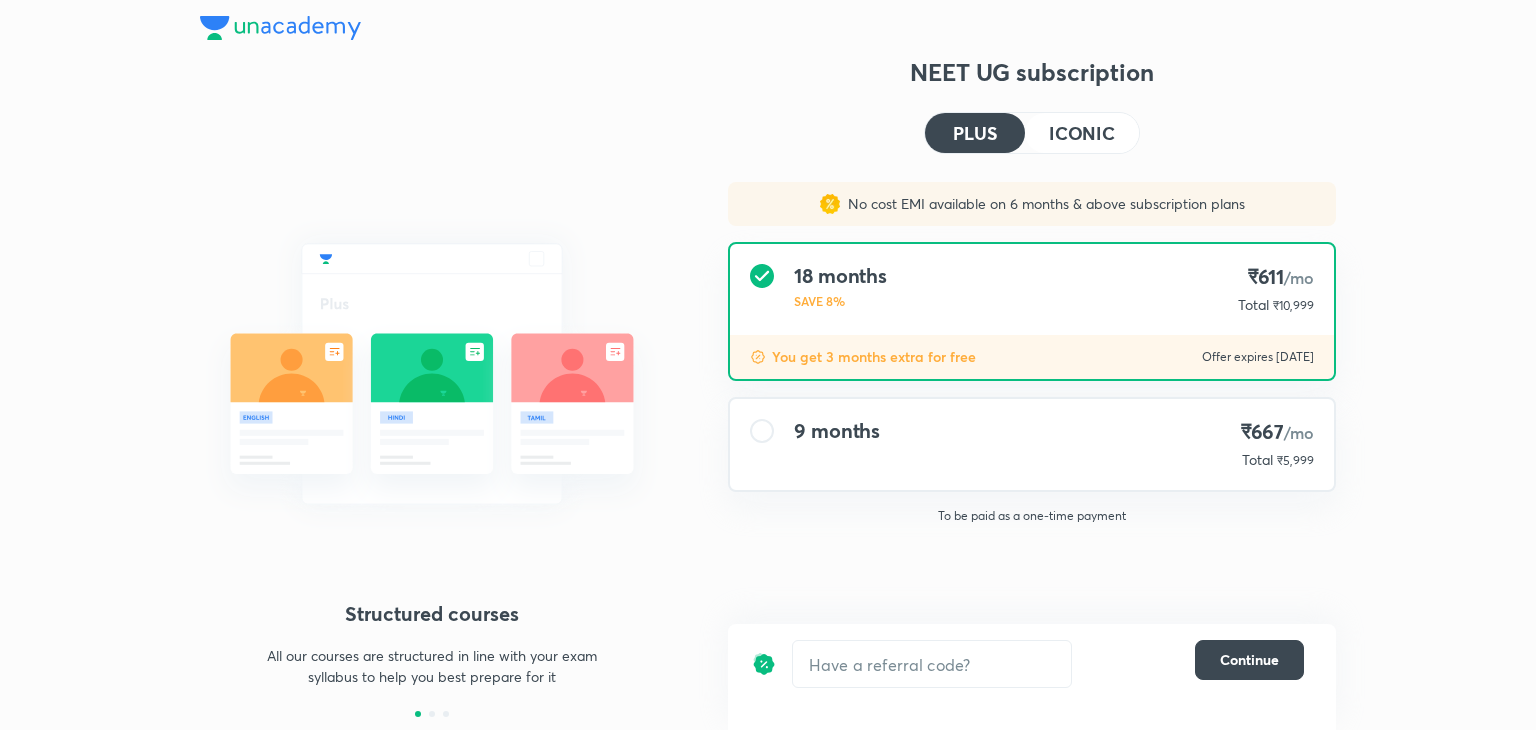 click on "ICONIC" at bounding box center (1082, 133) 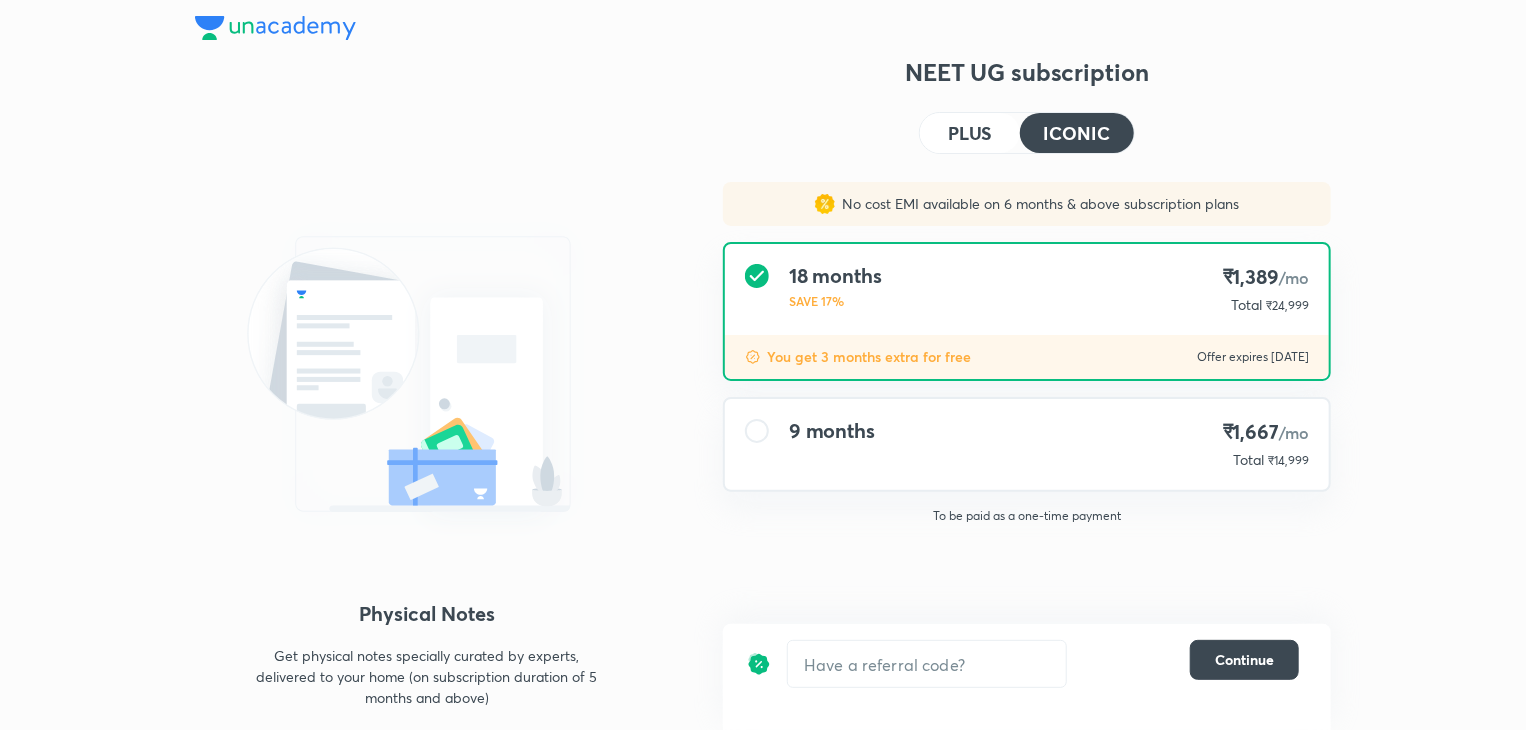 click on "PLUS" at bounding box center (970, 133) 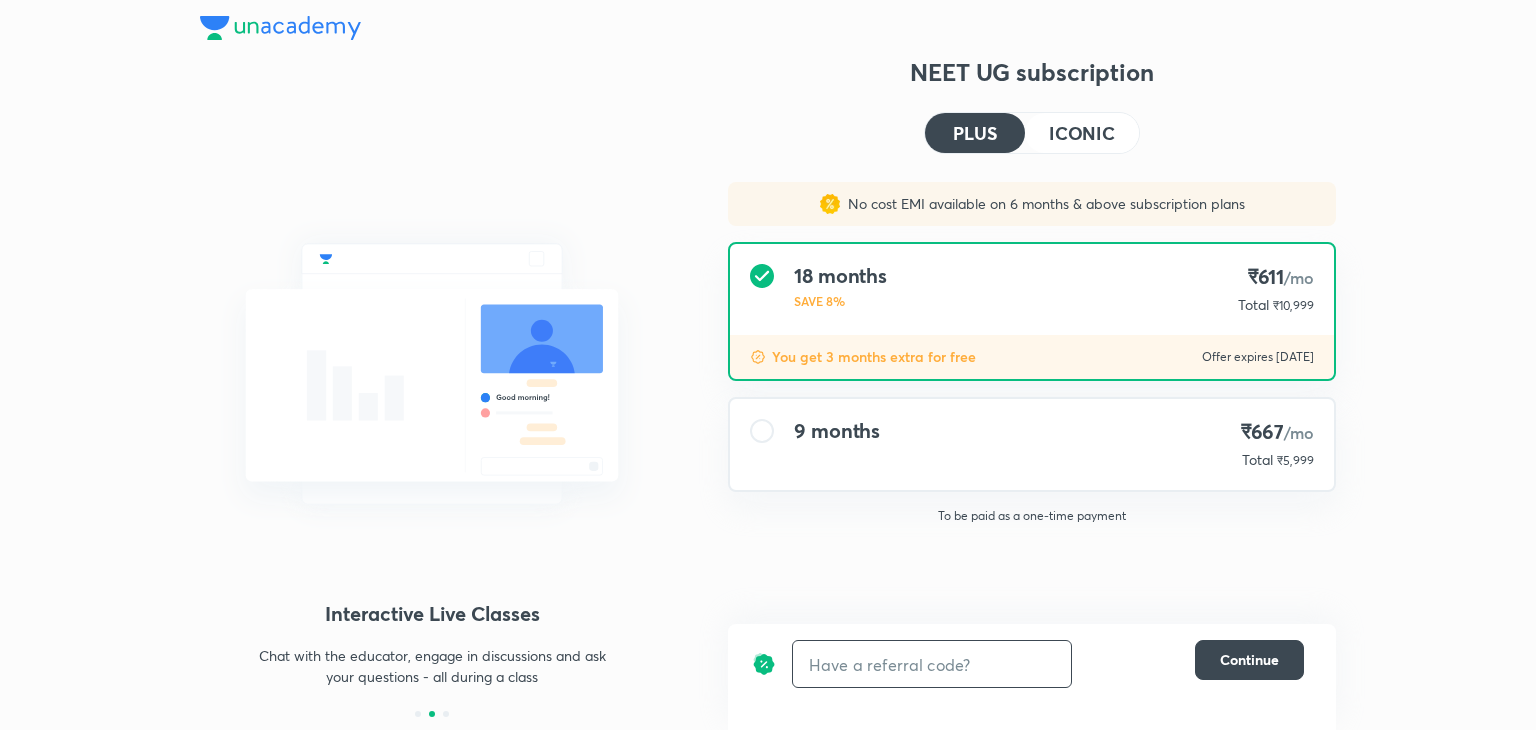click at bounding box center [932, 664] 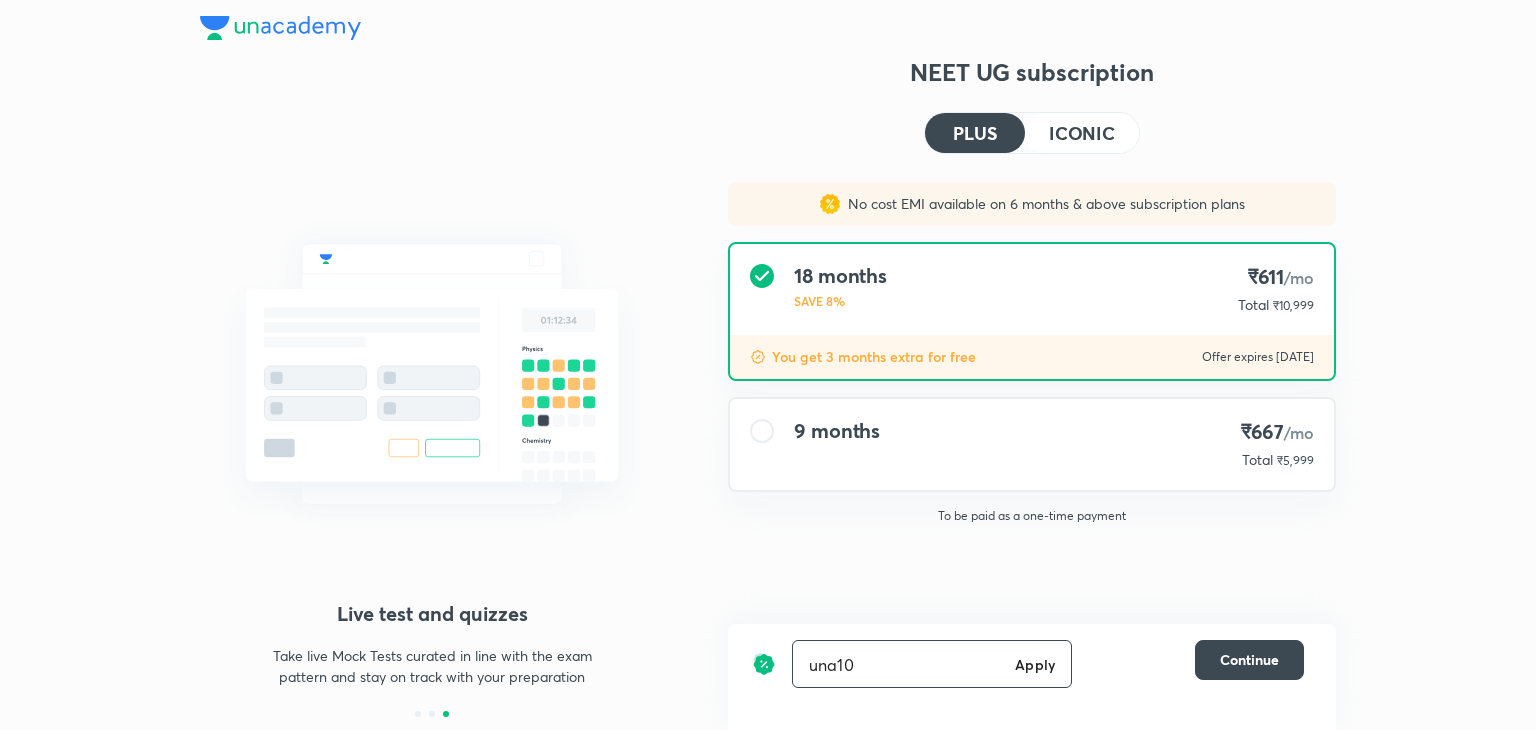 type on "una10" 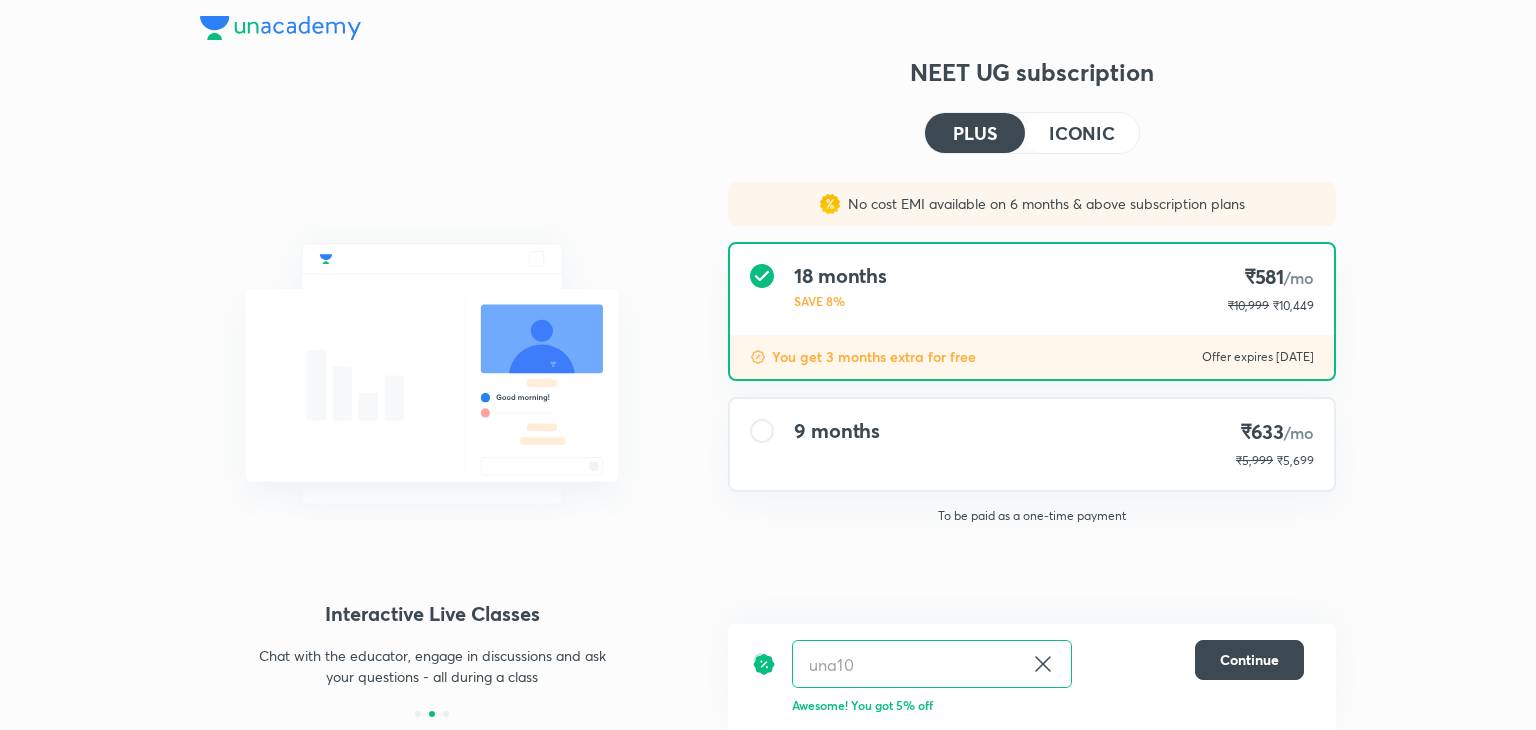 click on "₹633  /mo ₹5,999 ₹5,699" at bounding box center [1275, 444] 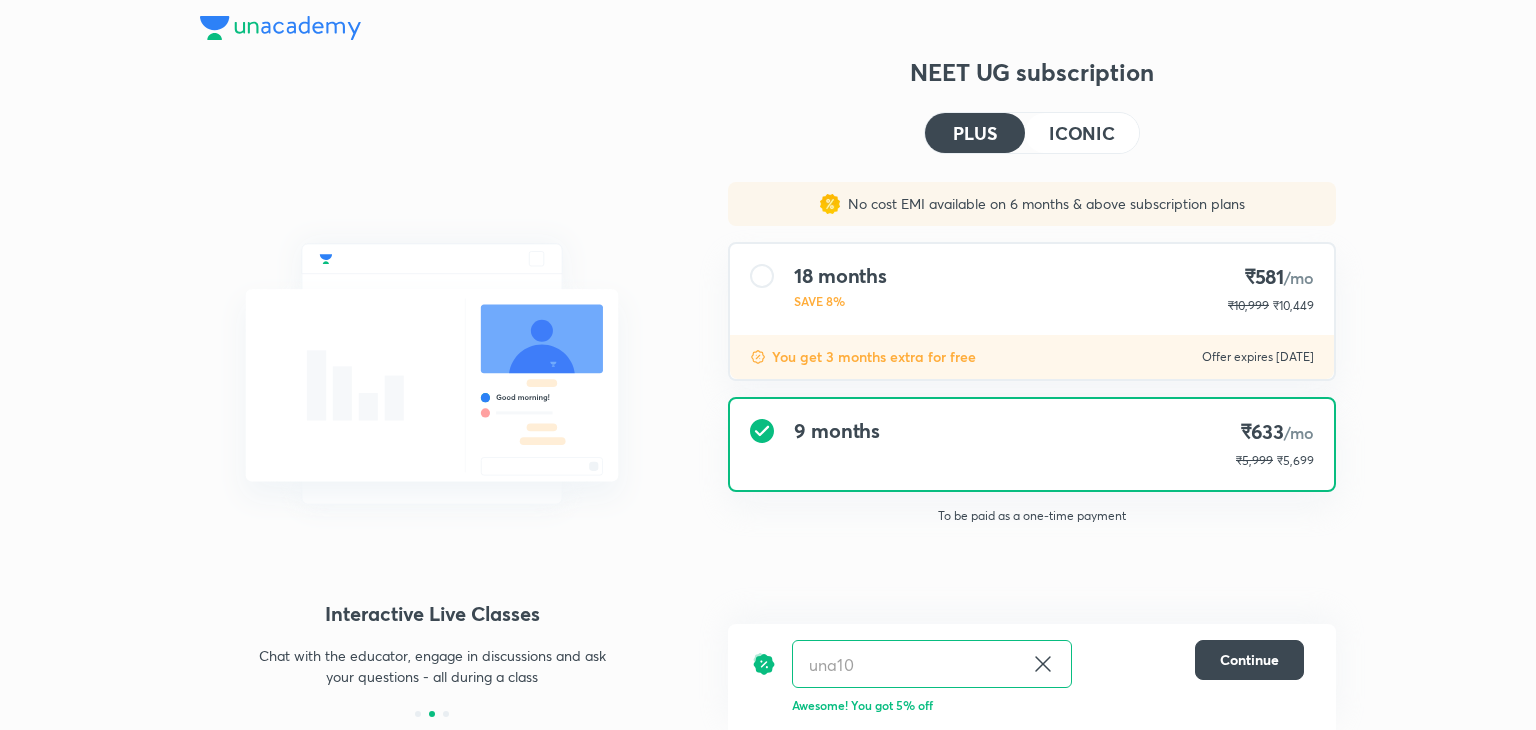 click on "ICONIC" at bounding box center [1082, 133] 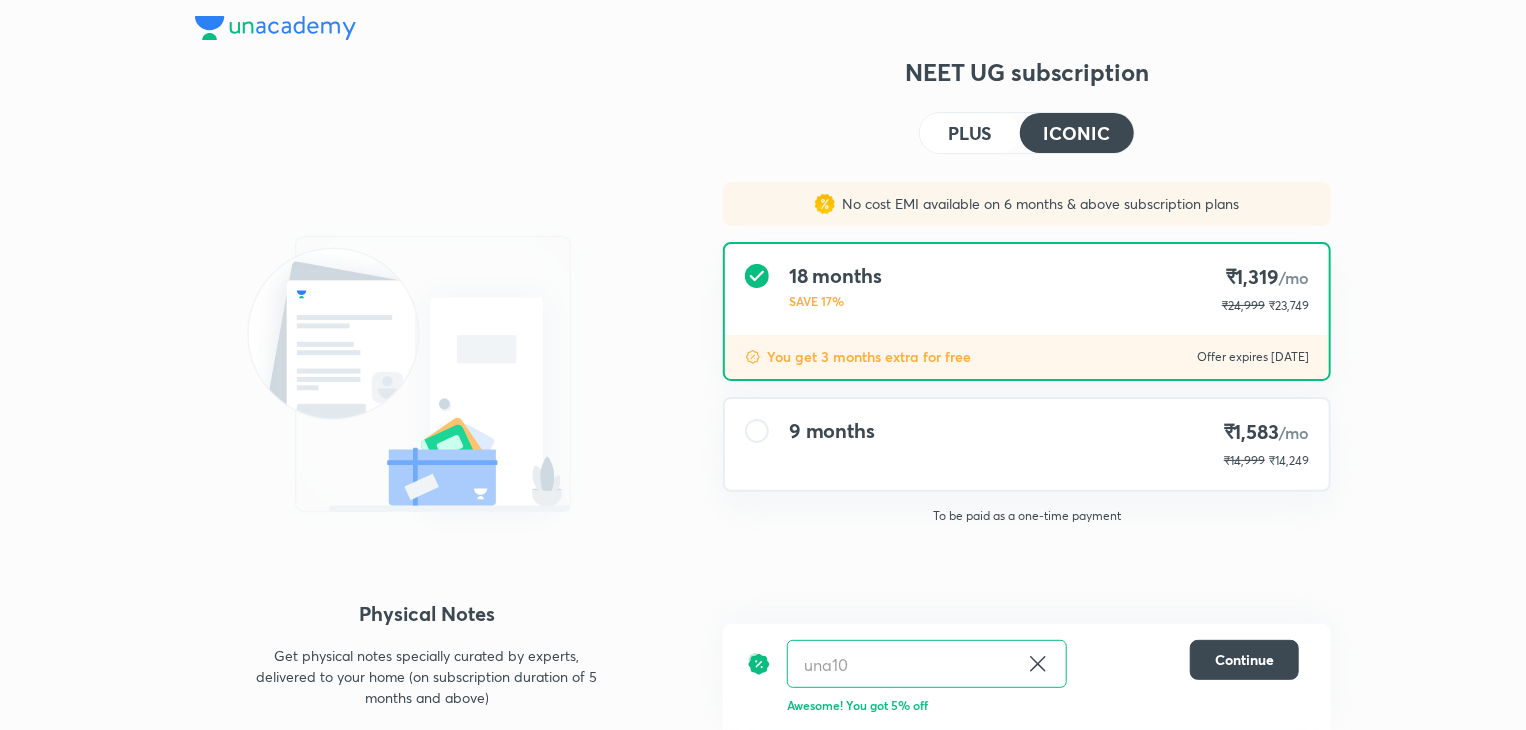 click on "/mo" at bounding box center [1294, 432] 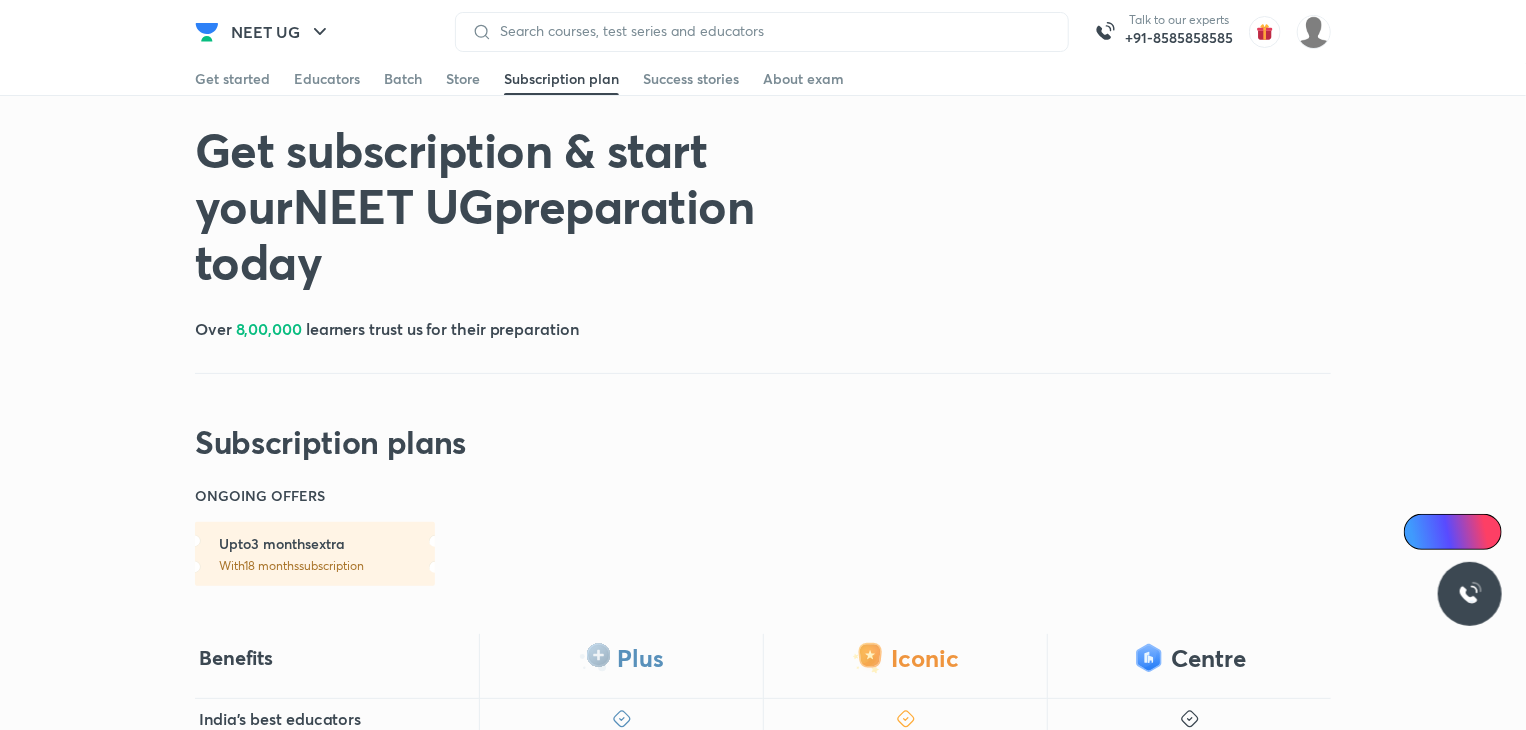 click on "Get started Educators Batch Store Subscription plan Success stories About exam" at bounding box center [763, 79] 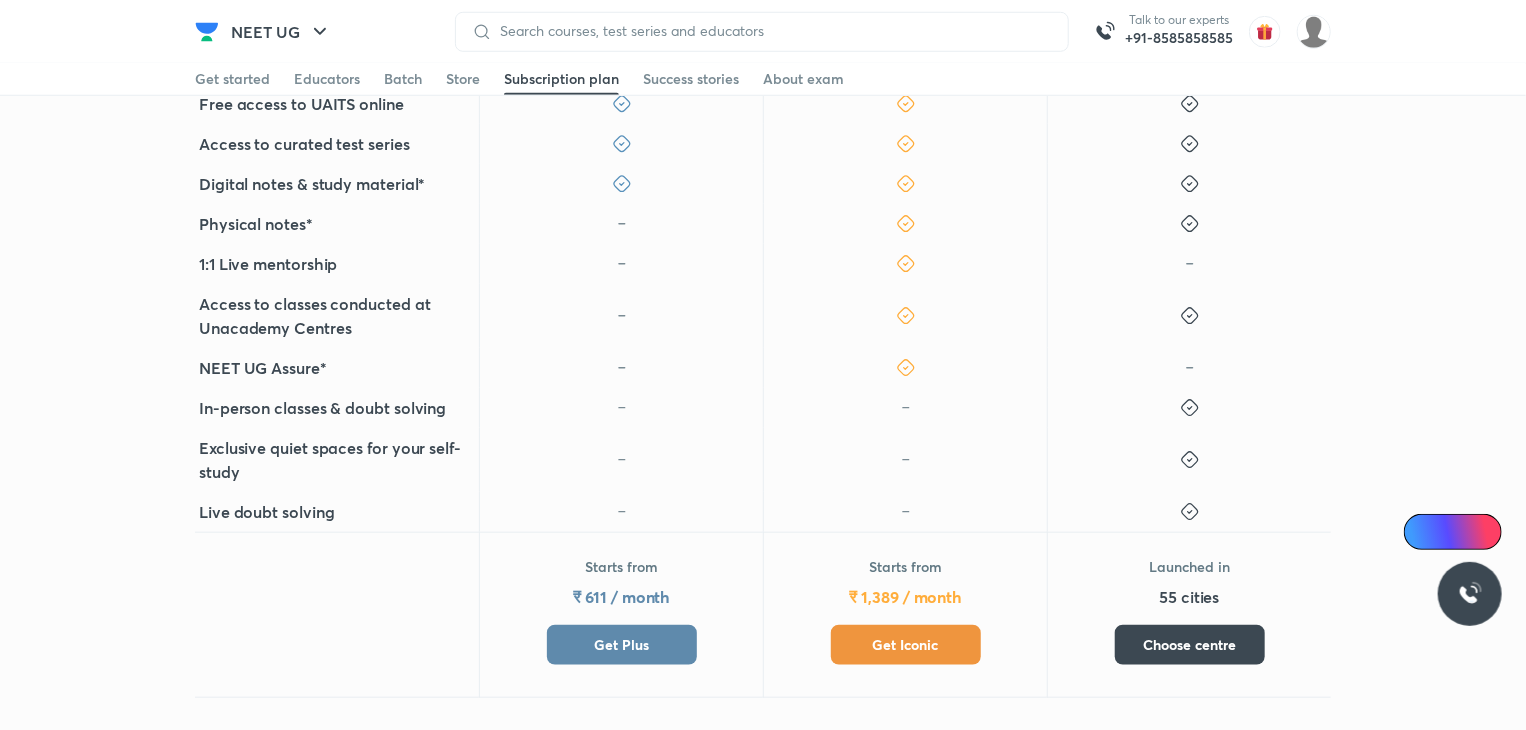 scroll, scrollTop: 776, scrollLeft: 0, axis: vertical 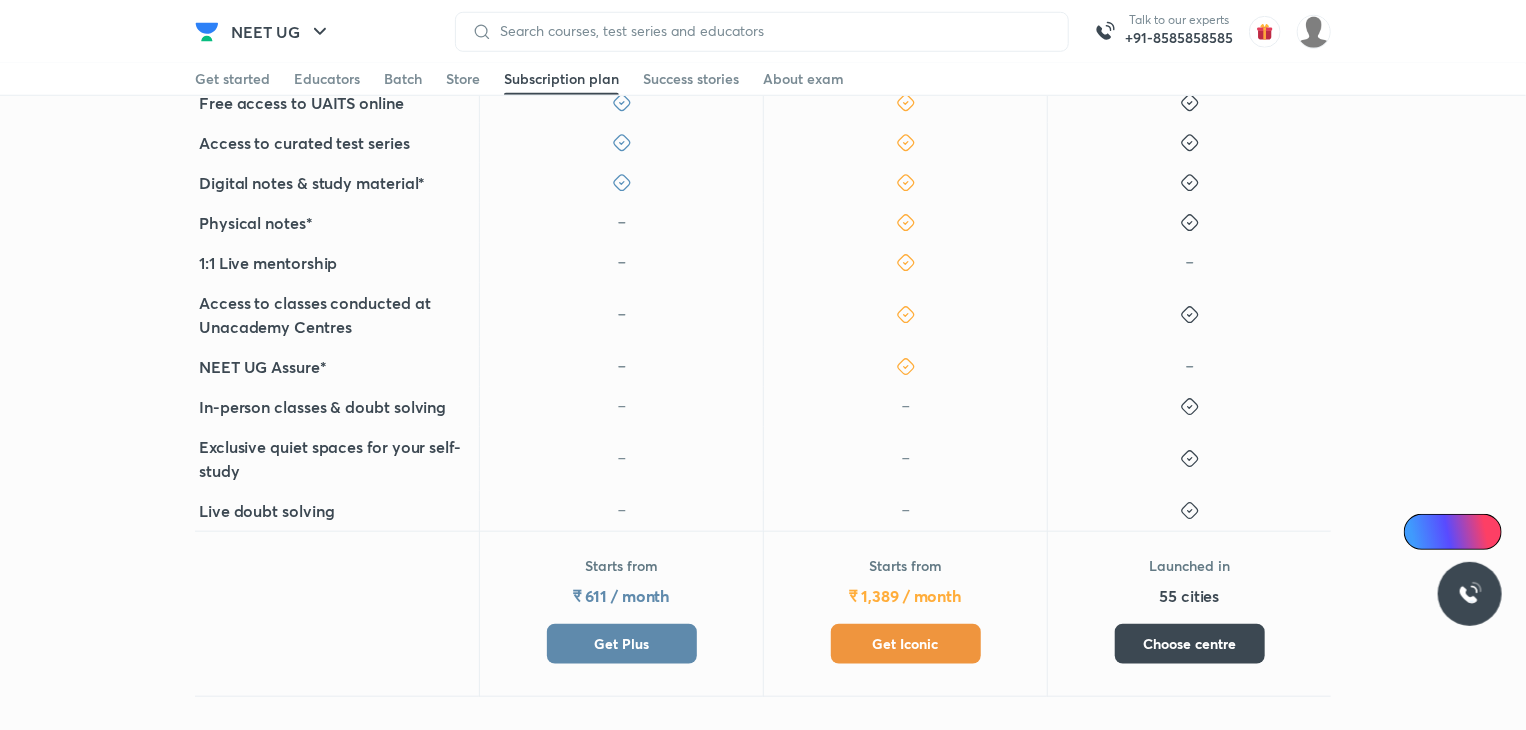 click on "Get Iconic" at bounding box center [906, 644] 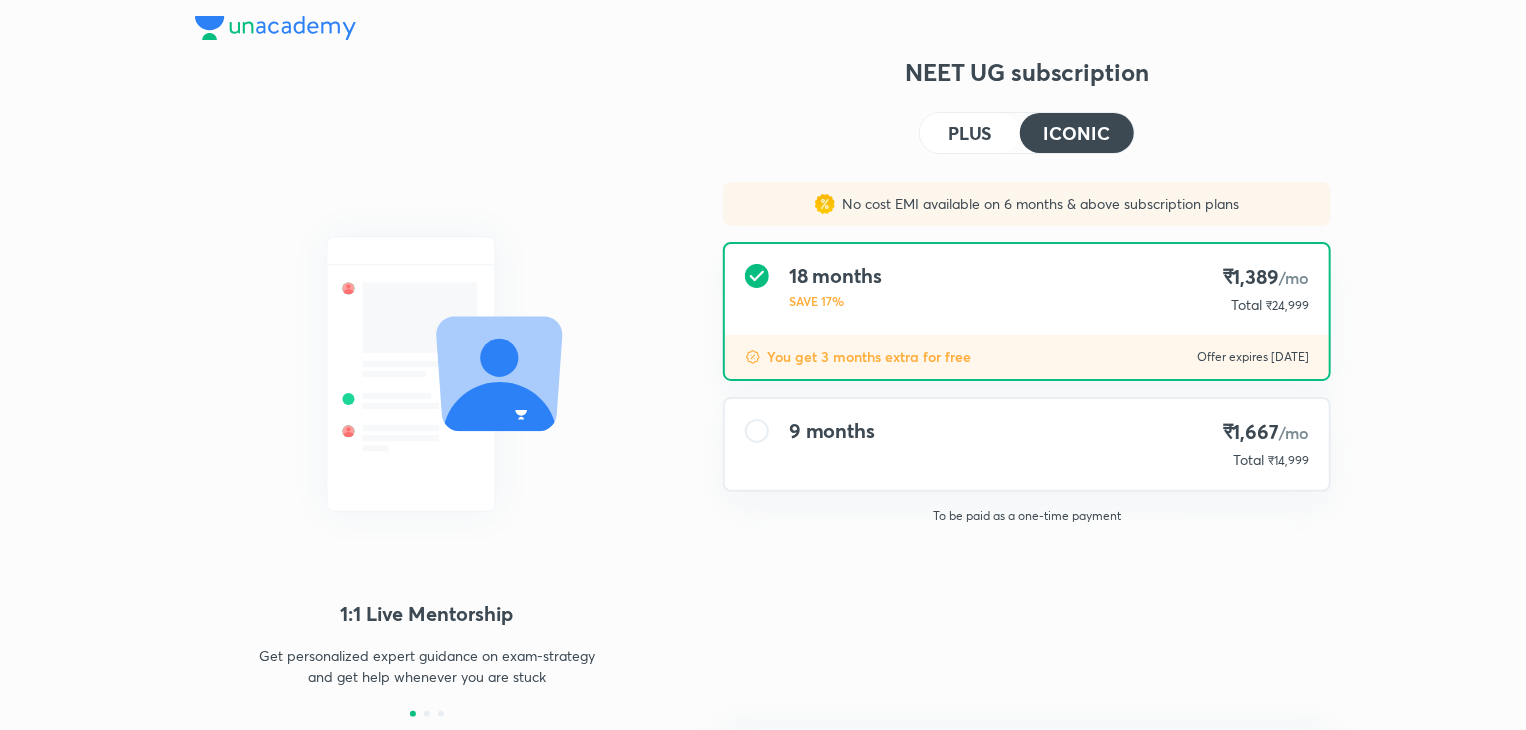 scroll, scrollTop: 0, scrollLeft: 0, axis: both 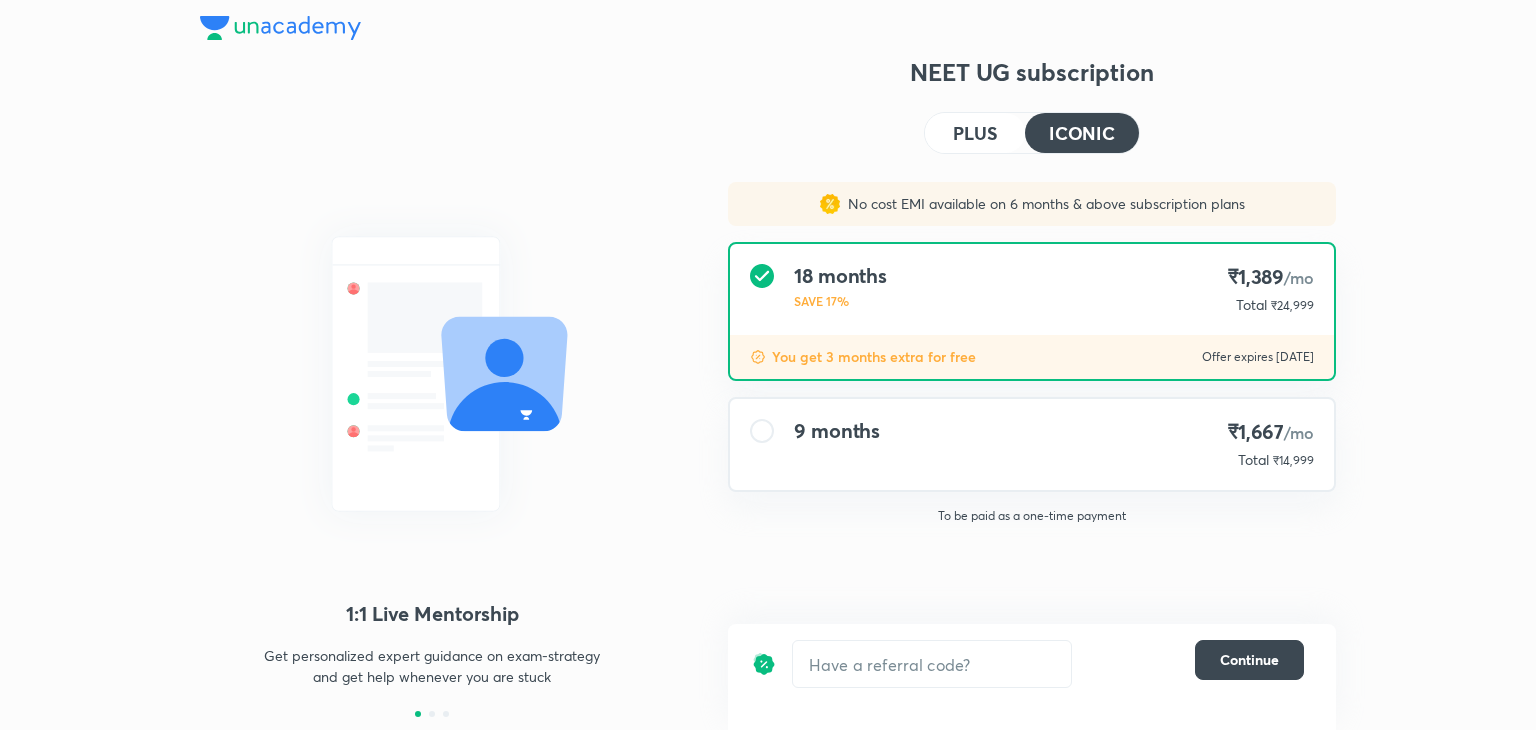 click on "9 months" at bounding box center [837, 431] 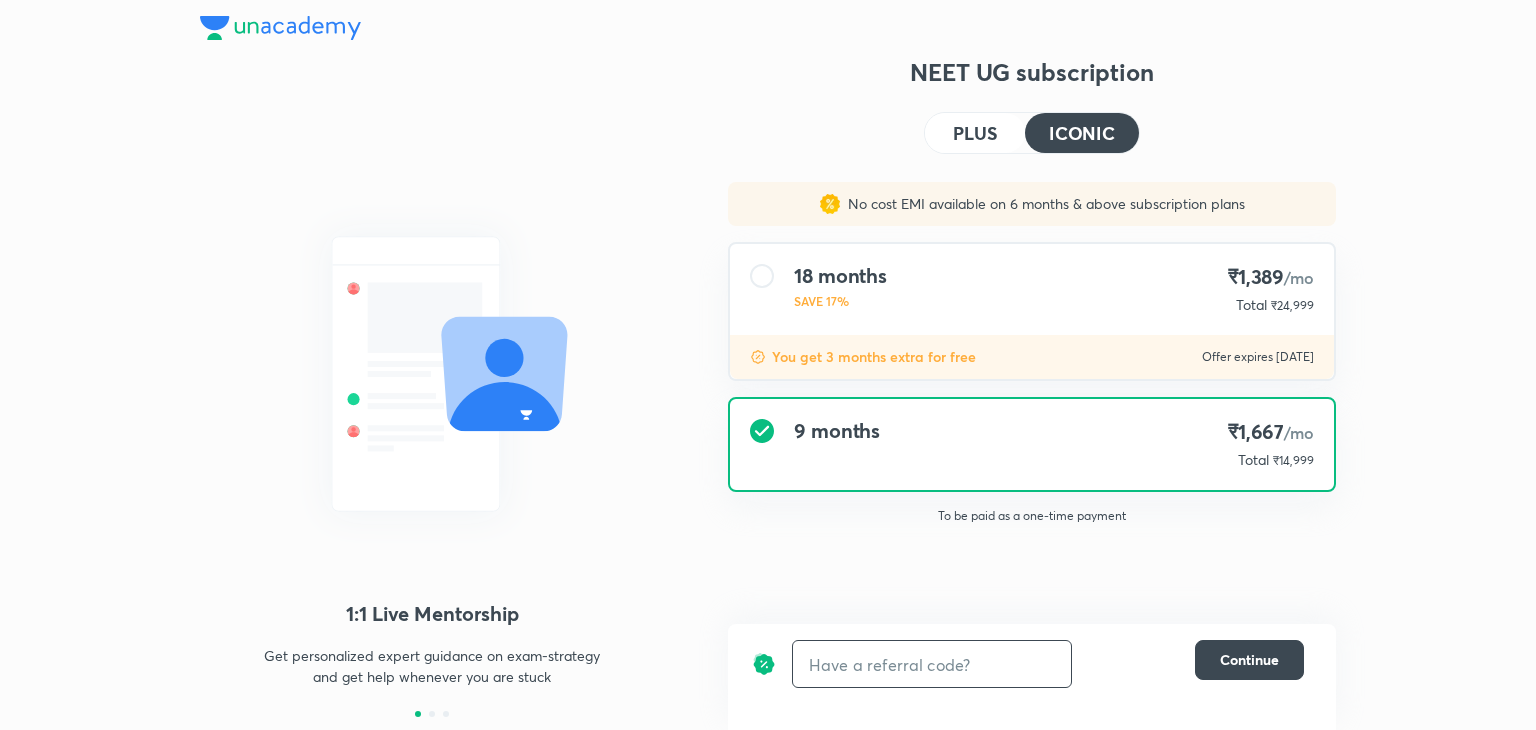 click at bounding box center (932, 664) 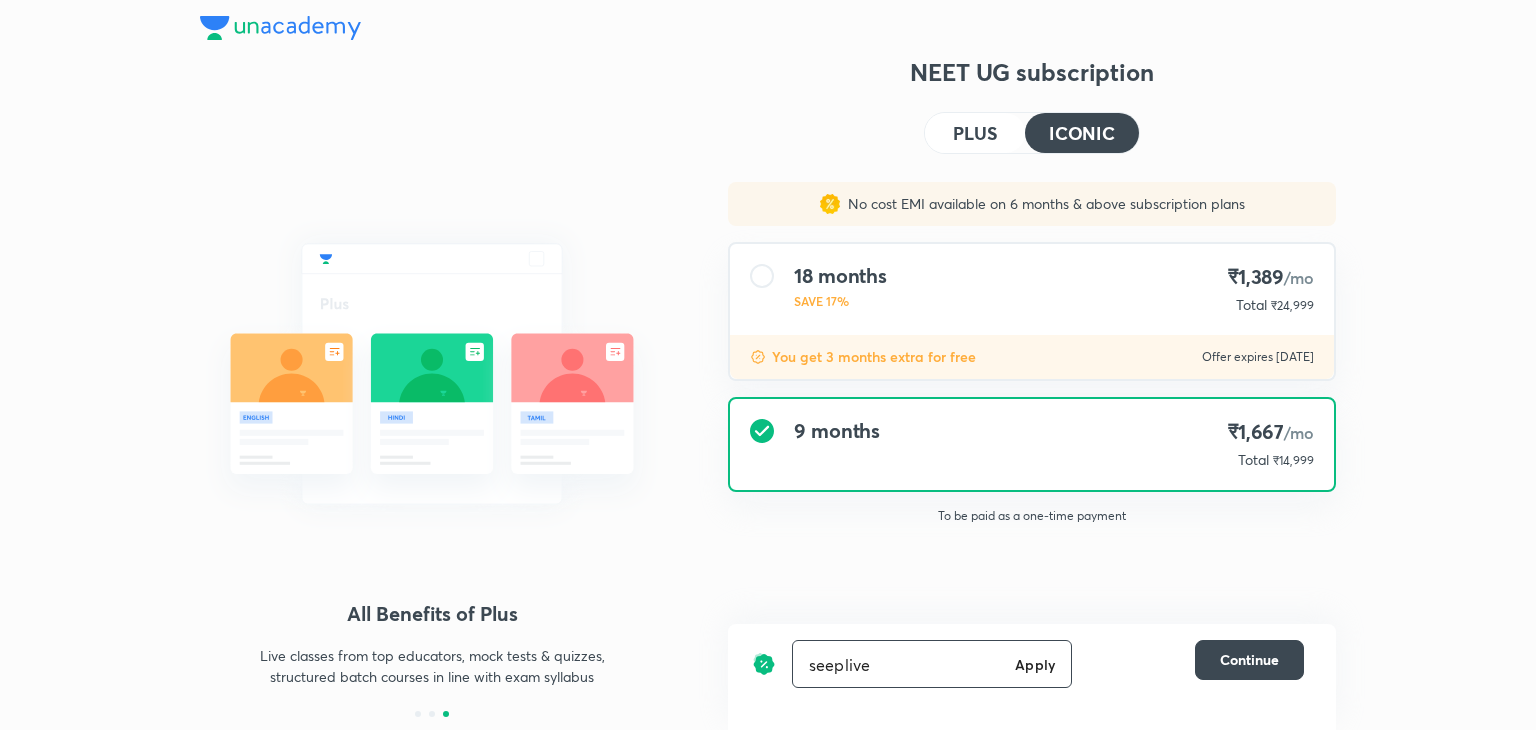 type on "seeplive" 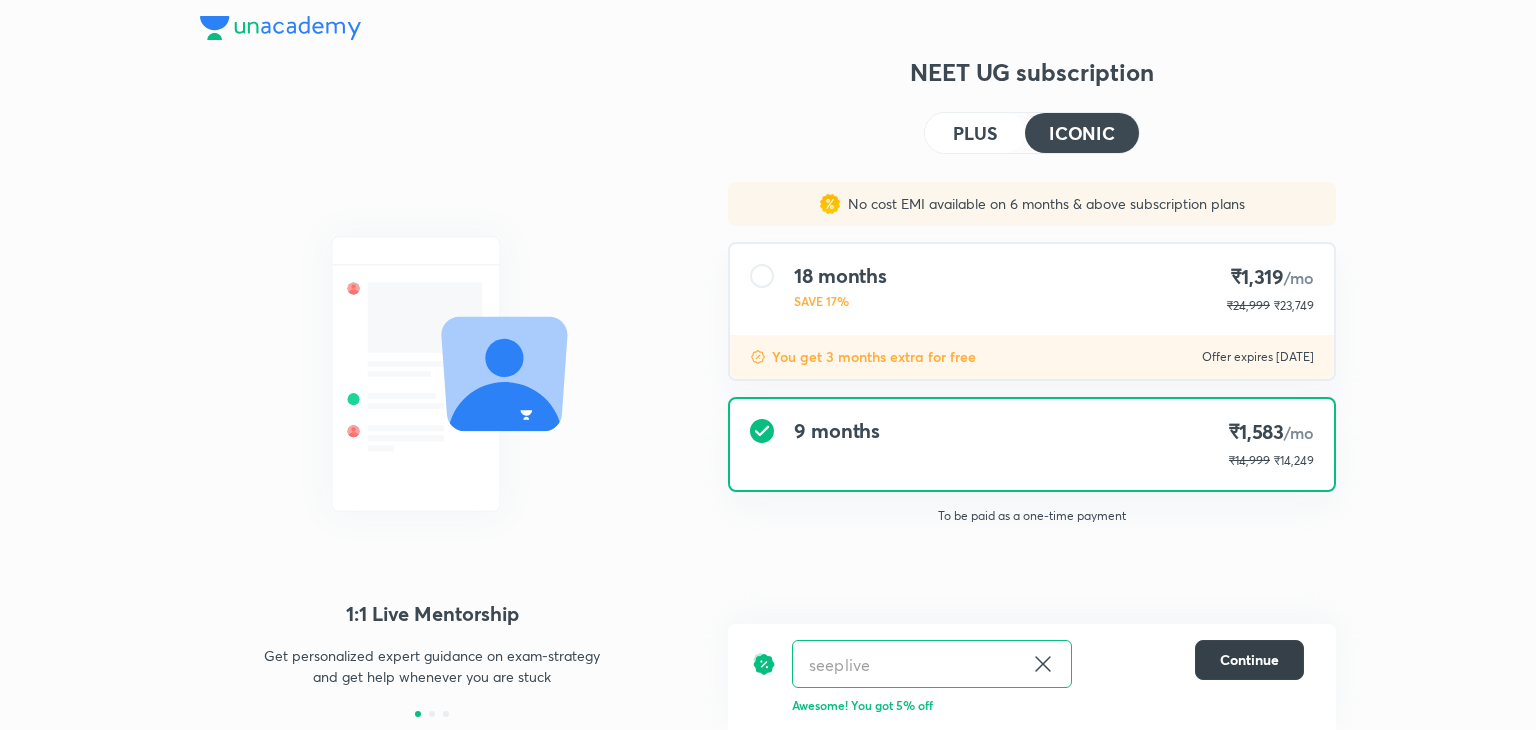click on "Continue" at bounding box center [1249, 660] 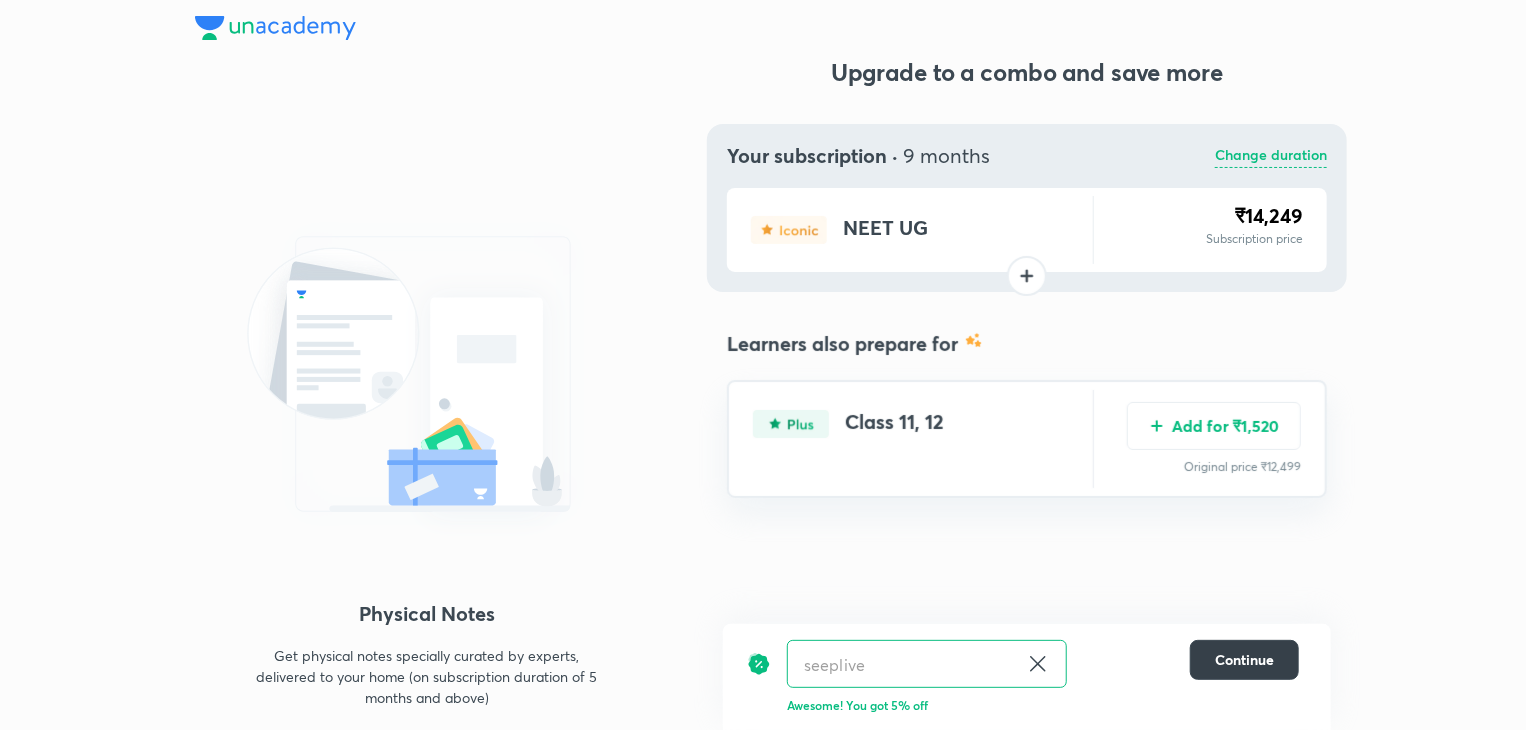 click on "Continue" at bounding box center (1244, 660) 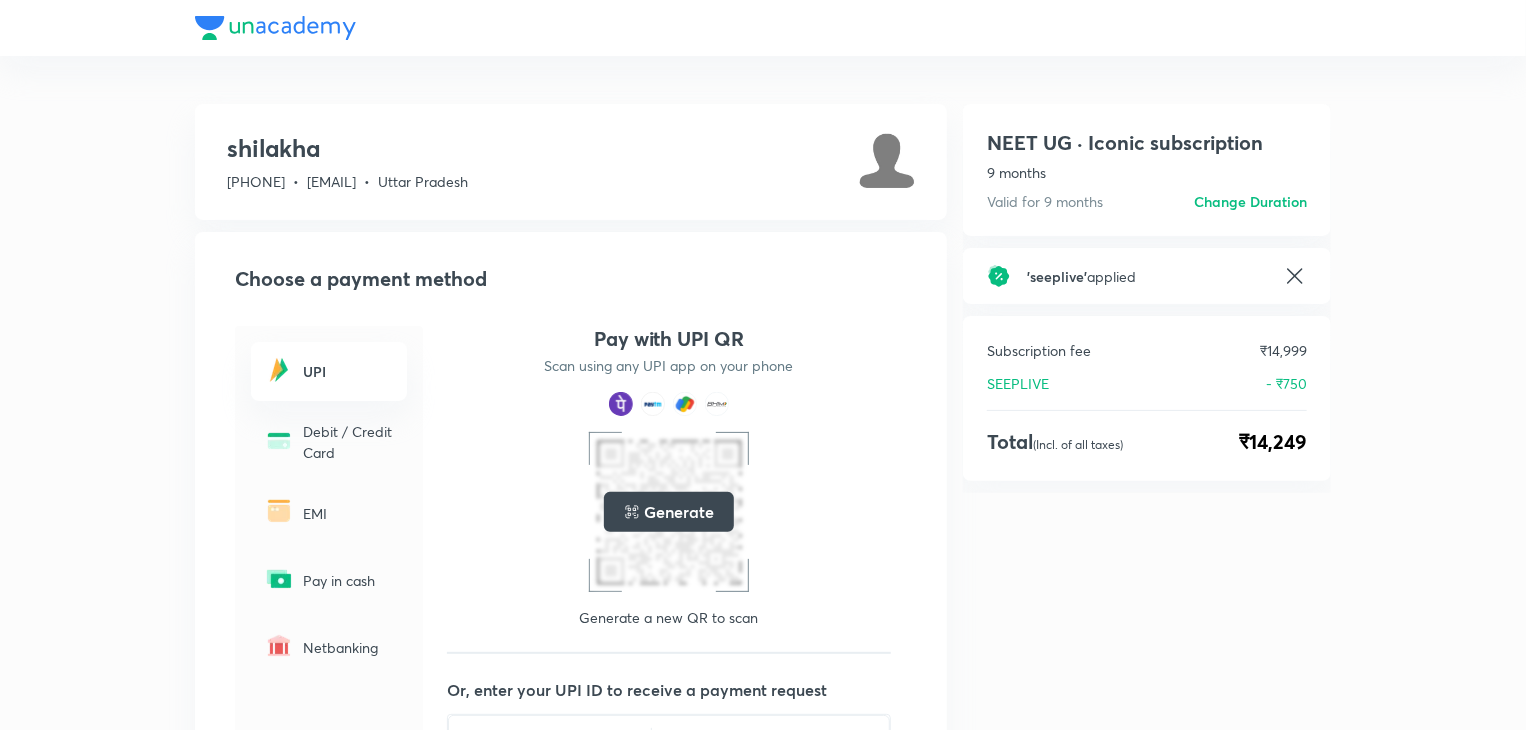 click on "UPI" at bounding box center [329, 371] 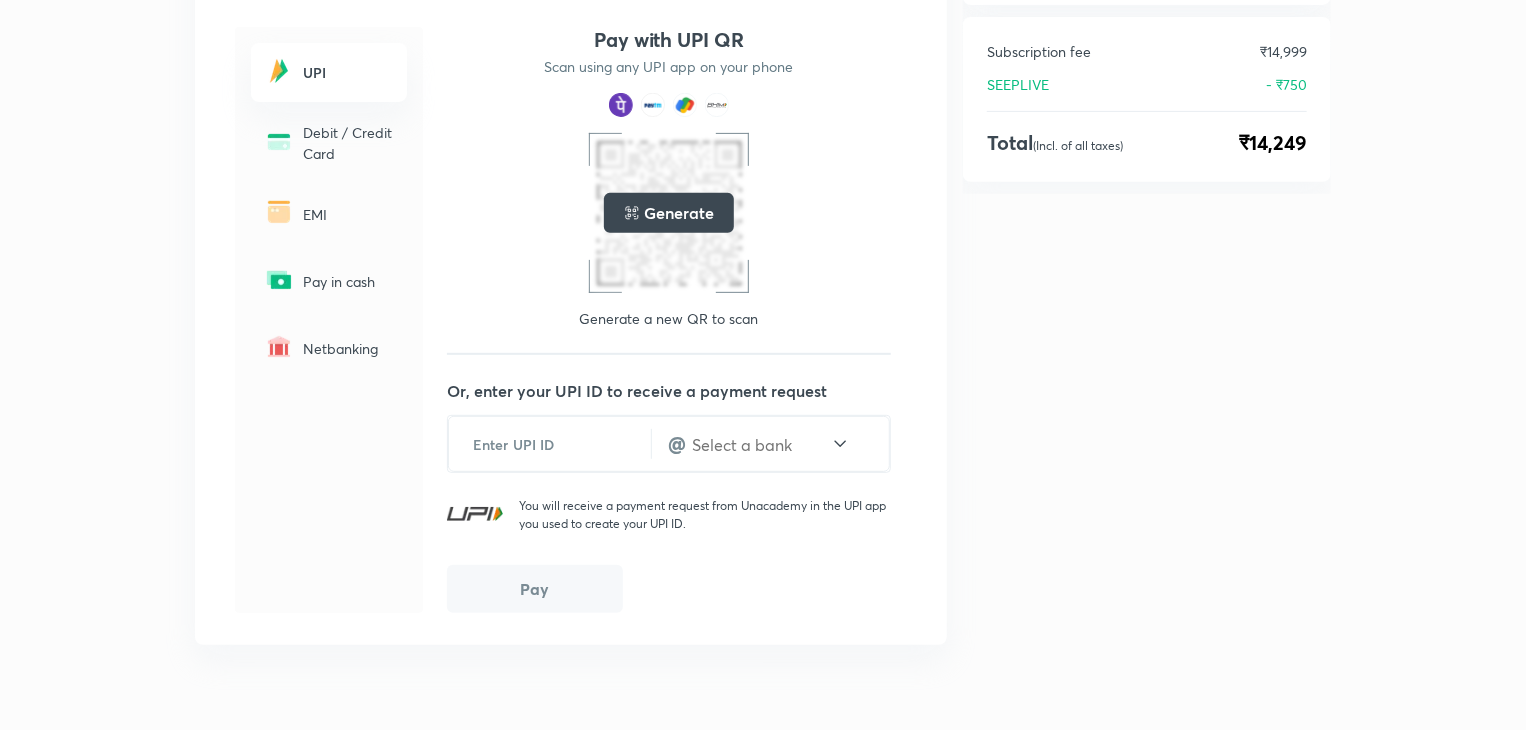 scroll, scrollTop: 304, scrollLeft: 0, axis: vertical 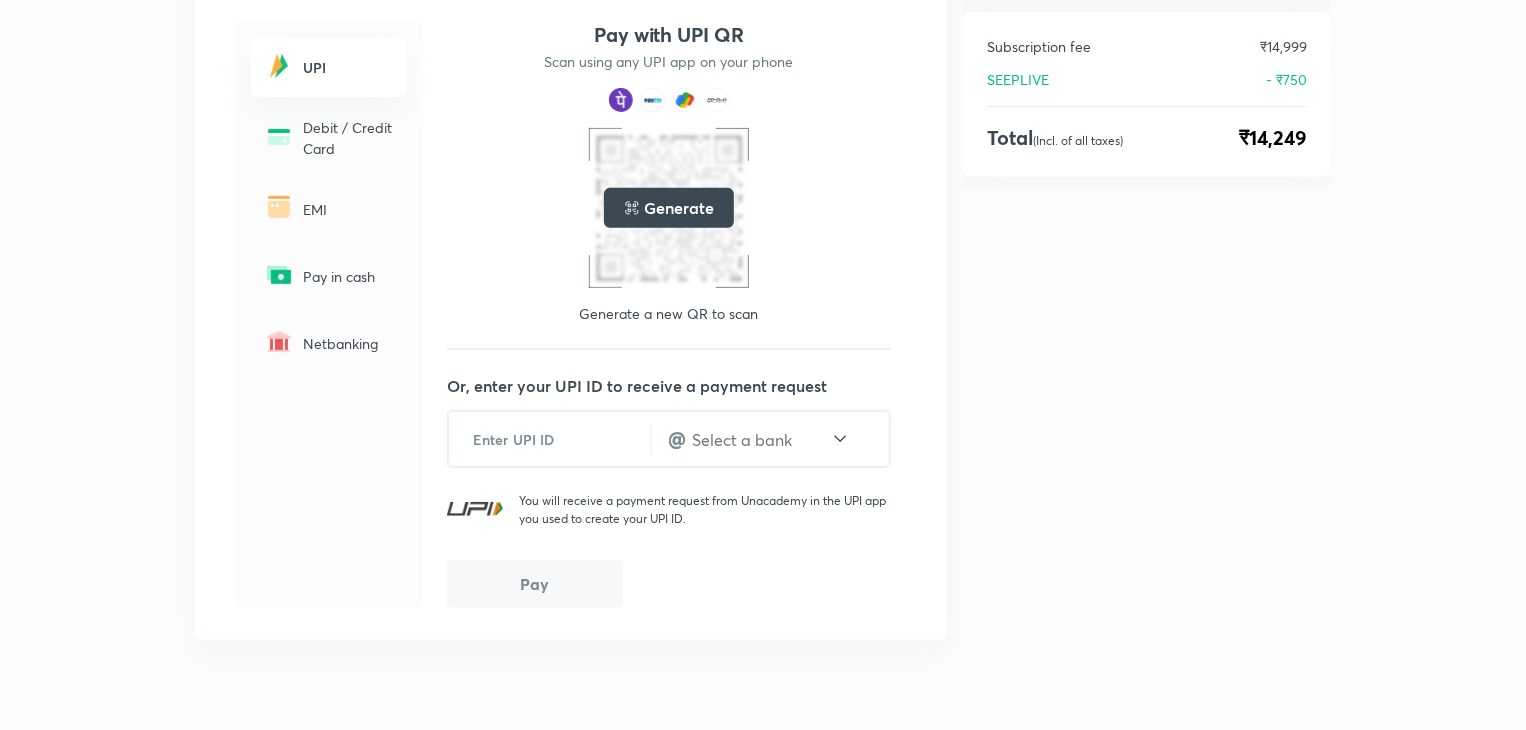 click on "Pay" at bounding box center [535, 584] 